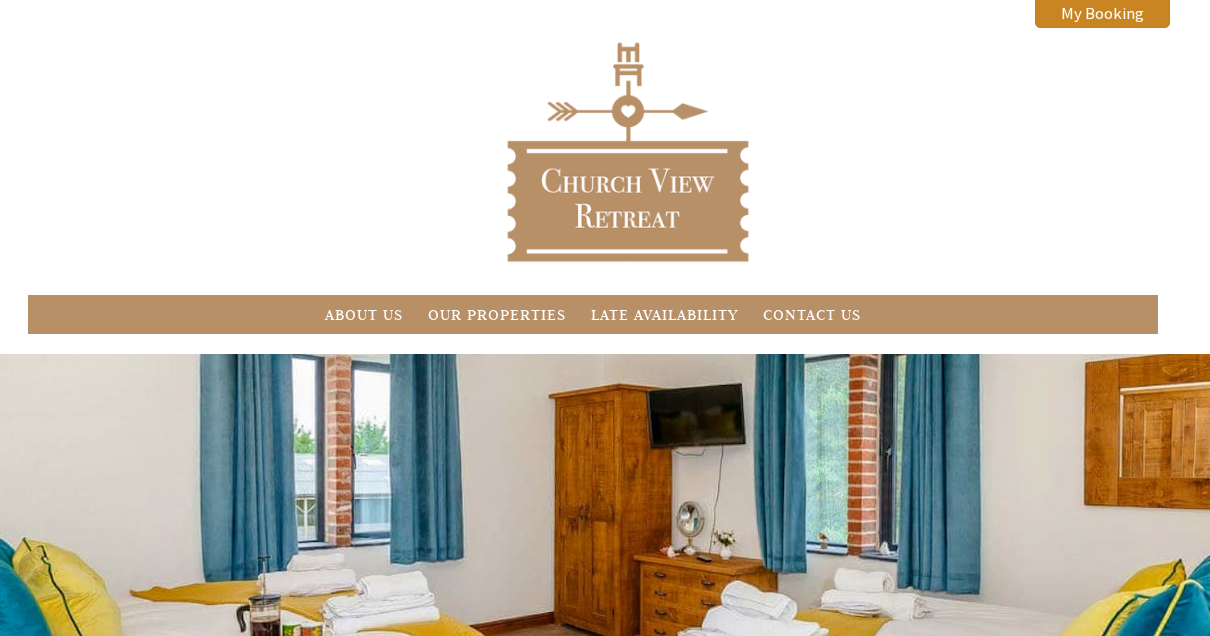 scroll, scrollTop: 677, scrollLeft: 0, axis: vertical 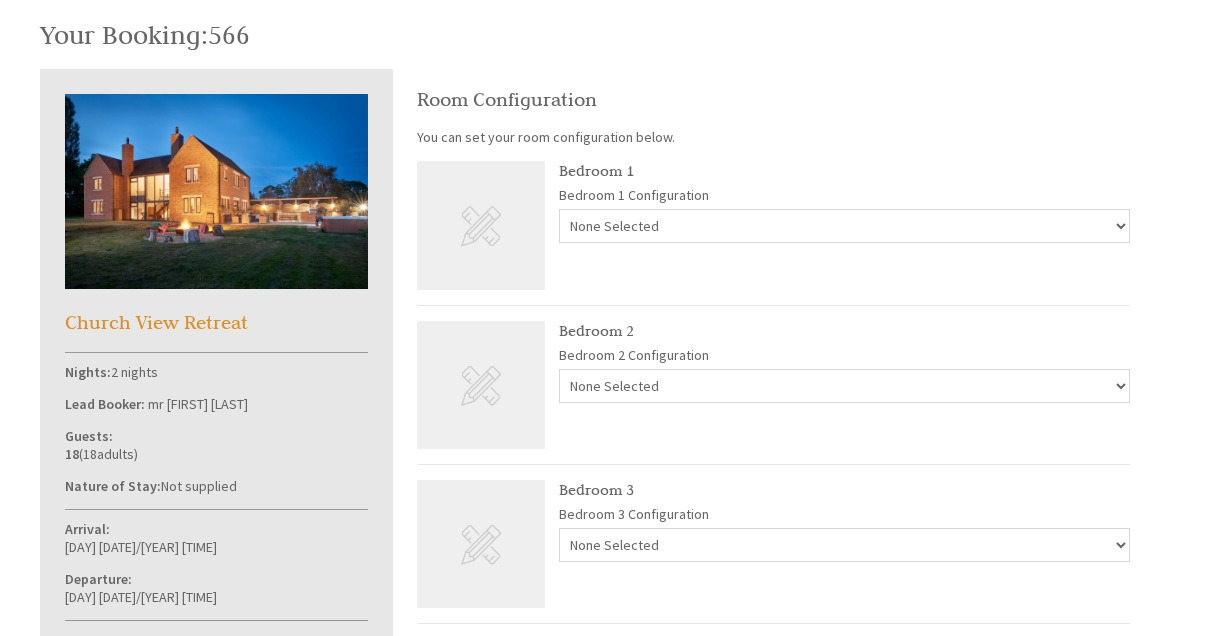 click on "None Selected
1 superking and 1 single
3 x single" at bounding box center (844, 226) 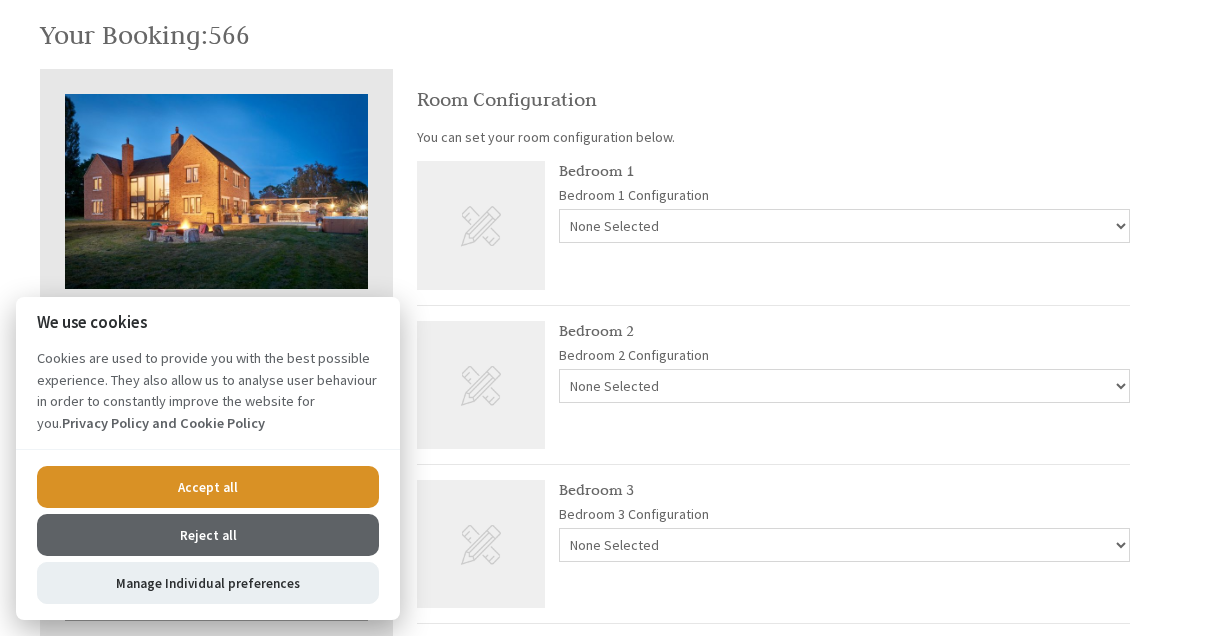 click on "Room Configuration
You can set your room configuration below.
Bedroom 1
Bedroom 1 Configuration
None Selected
1 superking and 1 single
3 x single
Bedroom 2
Bedroom 2 Configuration
None Selected
1 superking
2 x single
Bedroom 3
Bedroom 3  Configuration
None Selected
2 x superkings
4 x single
1 superking 2 x single
Bedroom 4
Bedroom 4 Configuration
None Selected
2 x single beds
Bedroom 5
Bedroom 5 Configuration" at bounding box center (773, 623) 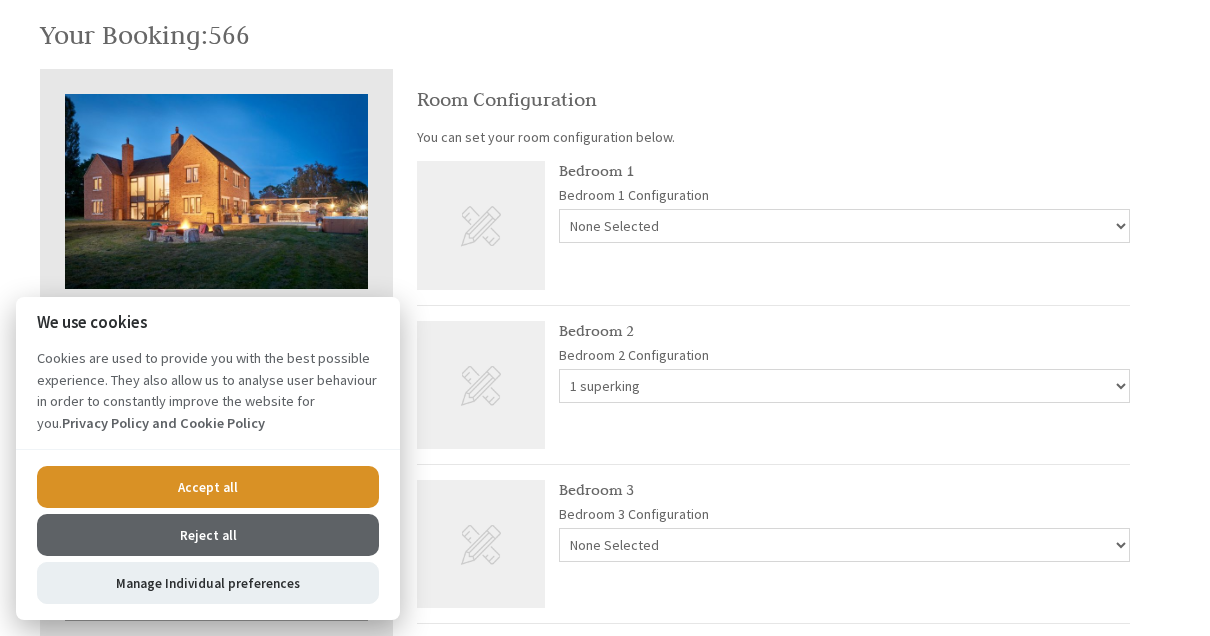 click on "None Selected
2 x superkings
4 x single
1 superking 2 x single" at bounding box center [844, 545] 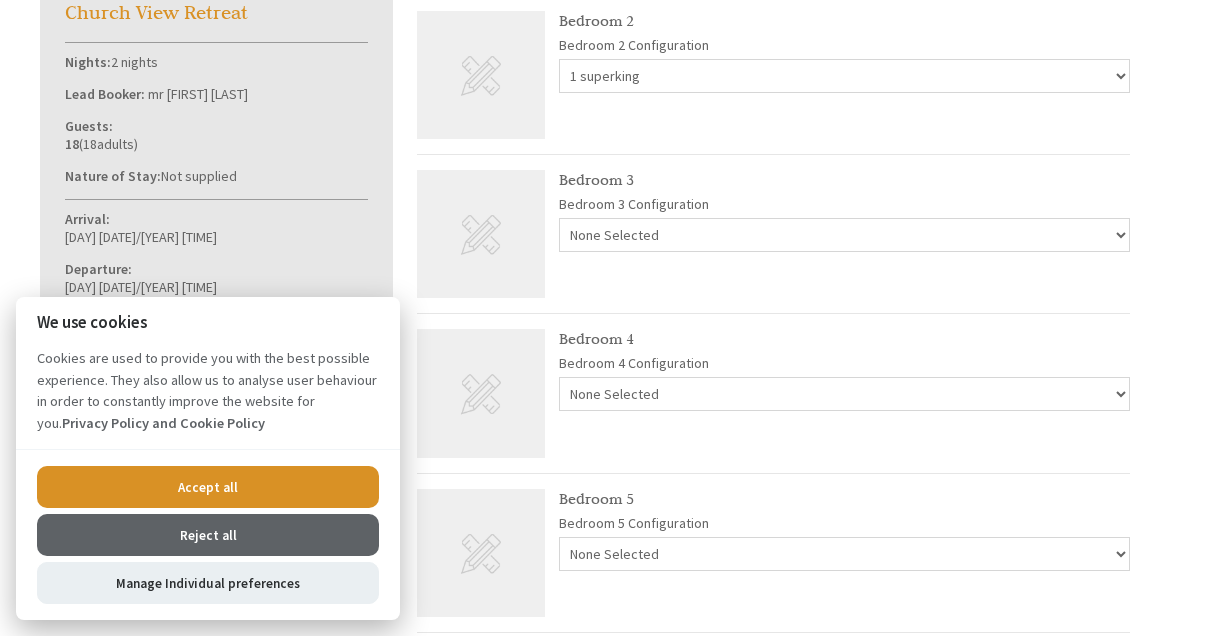 scroll, scrollTop: 984, scrollLeft: 0, axis: vertical 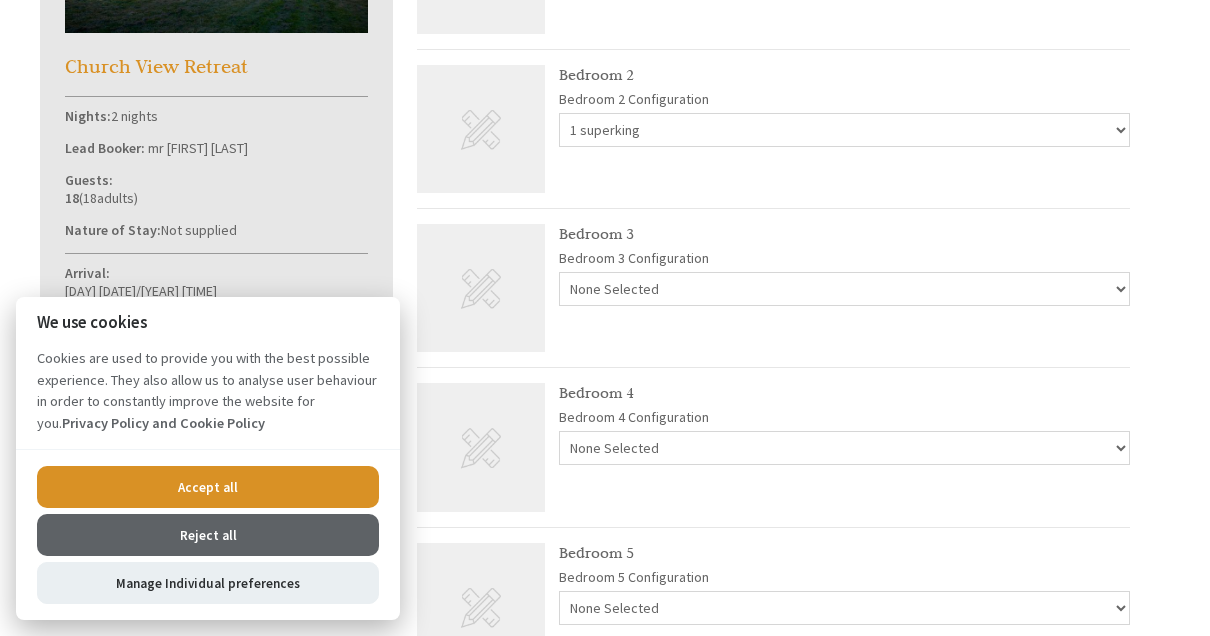 click on "None Selected
2 x superkings
4 x single
1 superking 2 x single" at bounding box center (844, 289) 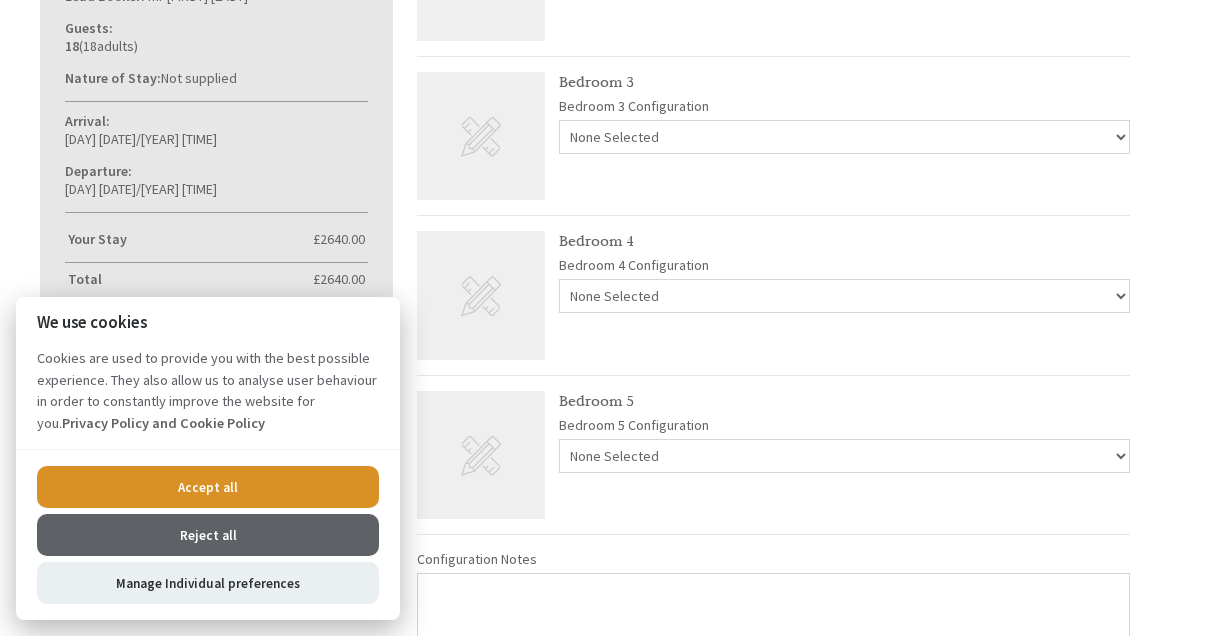scroll, scrollTop: 1084, scrollLeft: 0, axis: vertical 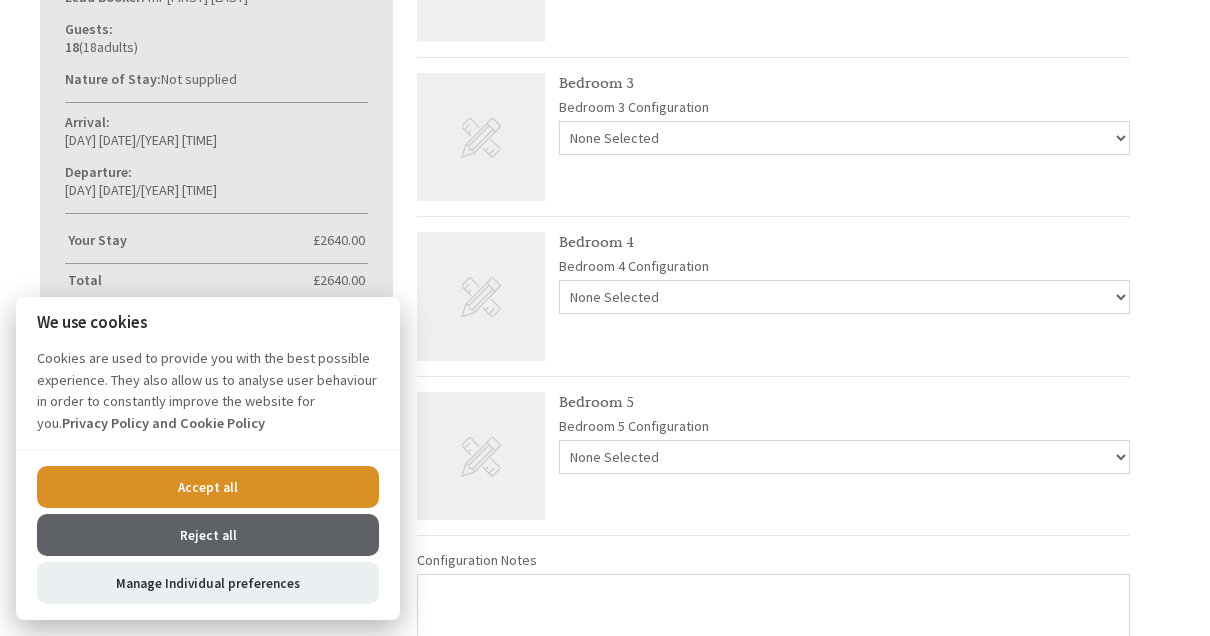 click on "None Selected
2 x single beds" at bounding box center (844, 297) 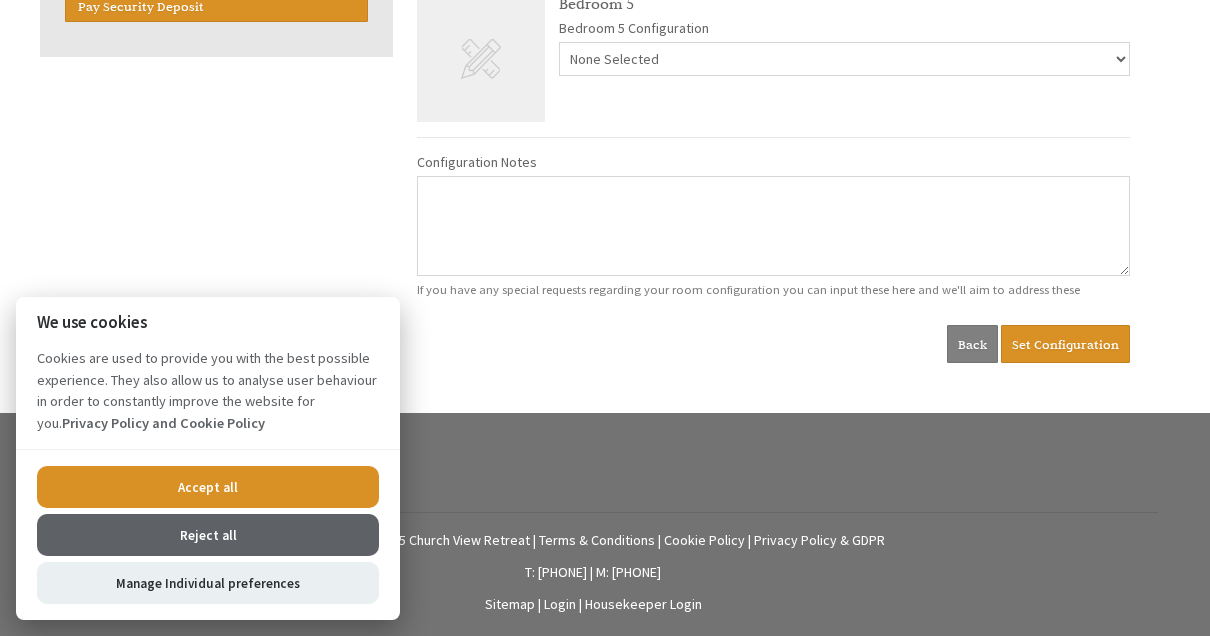 scroll, scrollTop: 1476, scrollLeft: 0, axis: vertical 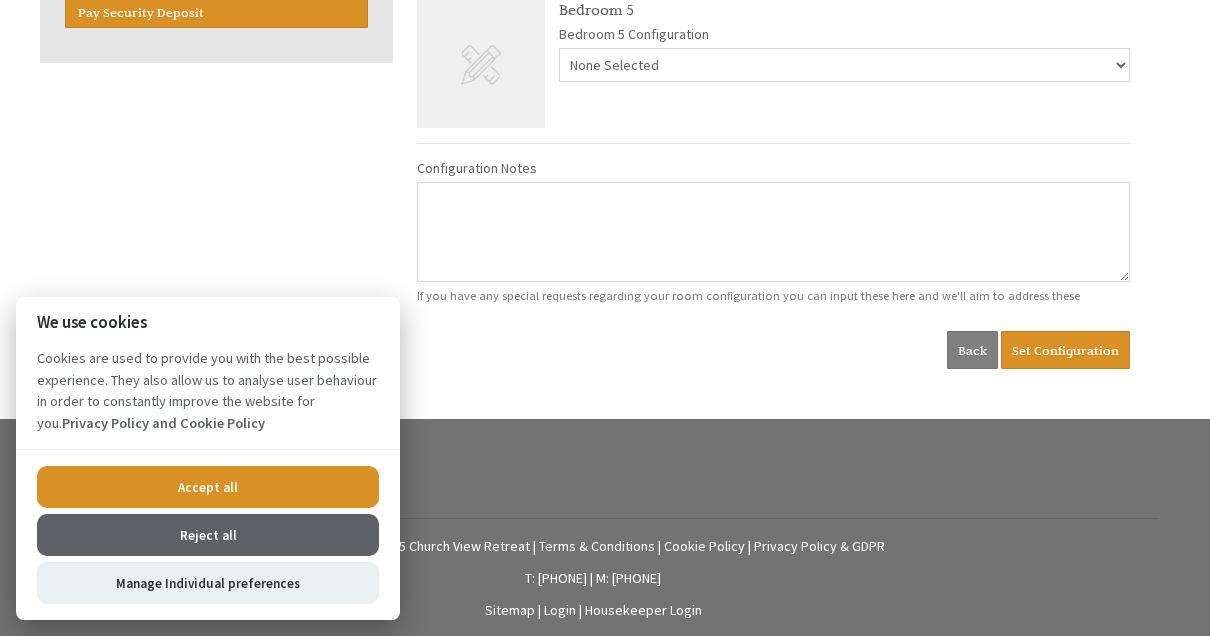 click on "Your Booking:  566
Church View Retreat
Nights:  2 nights
Lead Booker:   mr [FIRST] [LAST]
Guests:
18  ( 18  adult s   0  child ren   0  infant s )
Nature of Stay:  Not supplied
Arrival:
[DAY] [DATE]/[YEAR] [TIME]
Departure:
[DAY] [DATE]/[YEAR] [TIME]
Your Stay £ 2640.00
Extra Guest s  ( 3 ) £ 0.00
Extras £ 0.00
Pet Fee (0) £ 0.00
Refund Protection £ 0.00
Total £ 2640.00
Paid £ 2640.00 PAID
Security Deposit £ 500.00 Due [DAY] [DATE]/[YEAR]
Pay Security Deposit
Room Configuration
You can set your room configuration below." at bounding box center [593, -210] 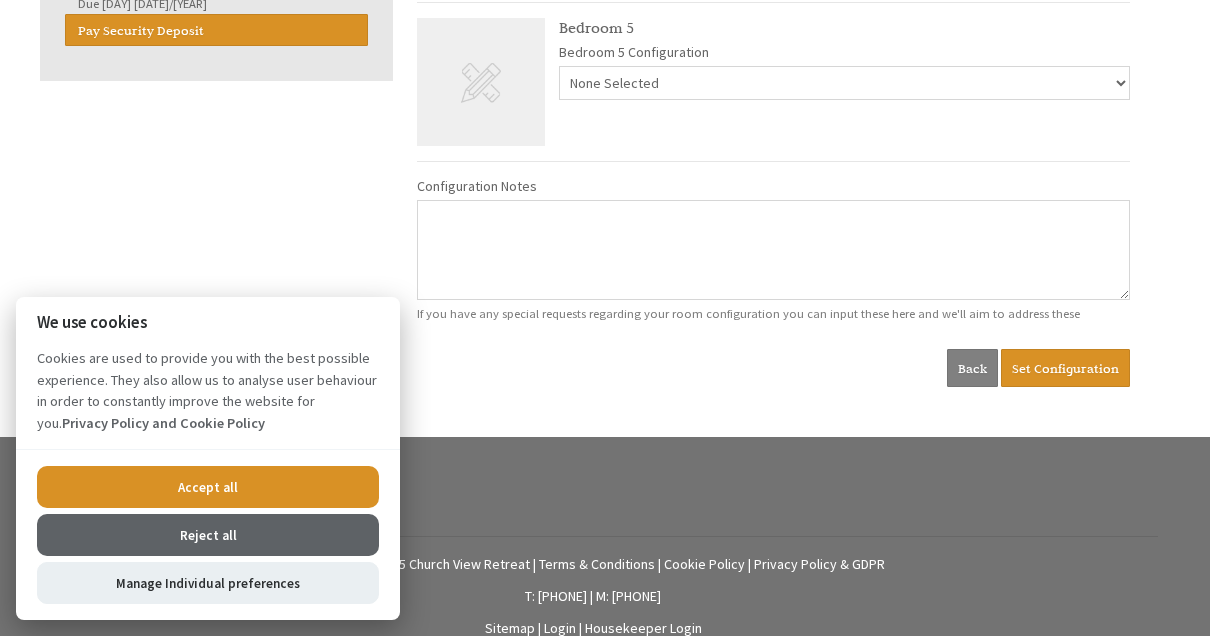 click on "Reject all" at bounding box center [208, 535] 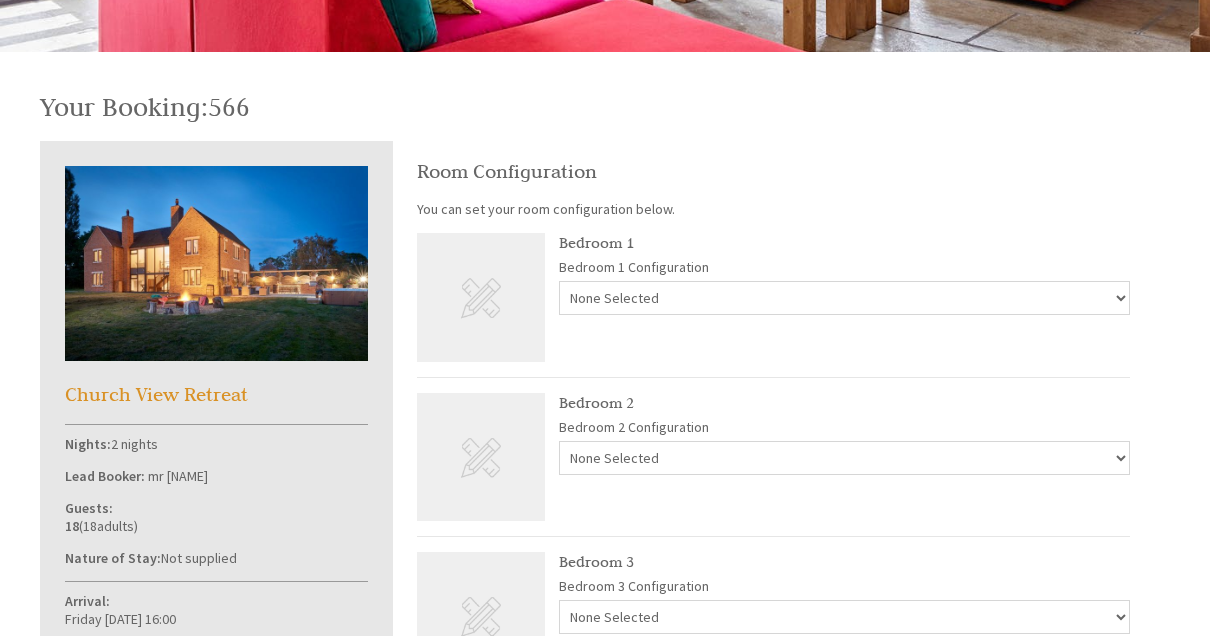 scroll, scrollTop: 604, scrollLeft: 0, axis: vertical 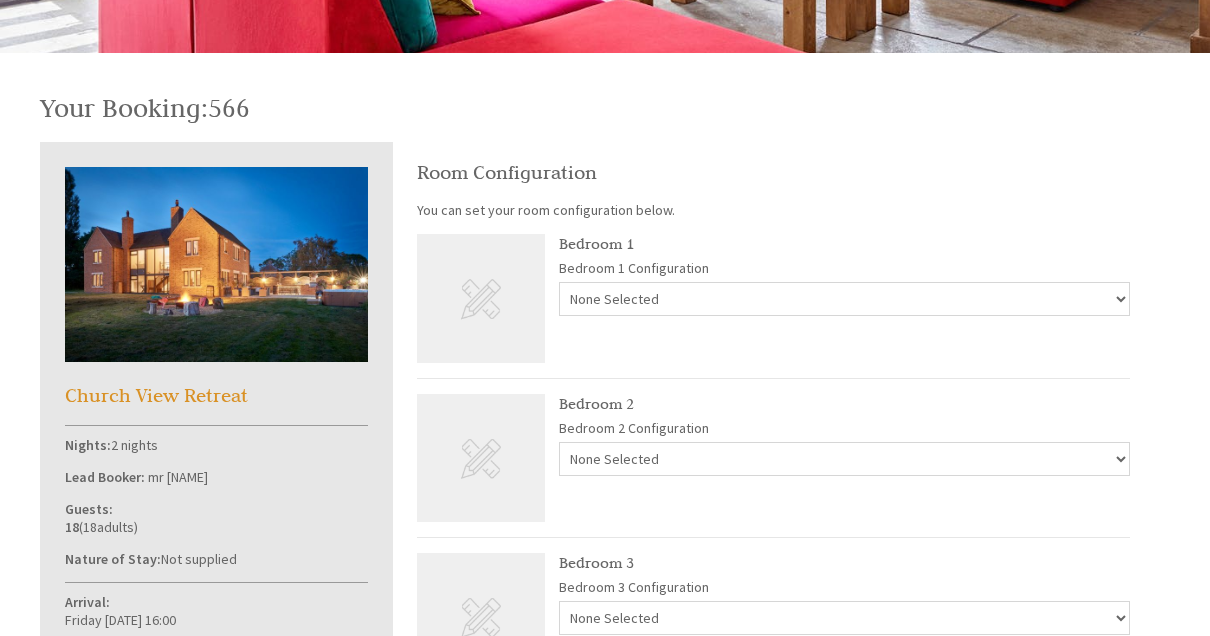 click on "None Selected
1 superking and 1 single
3 x single" at bounding box center [844, 299] 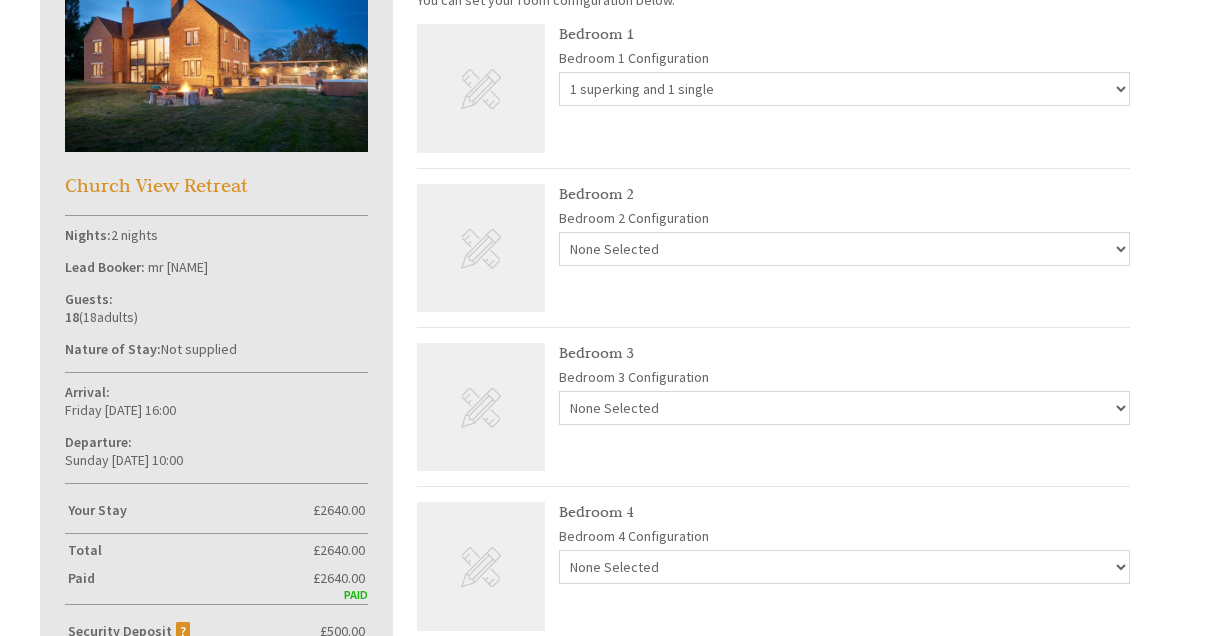 scroll, scrollTop: 813, scrollLeft: 0, axis: vertical 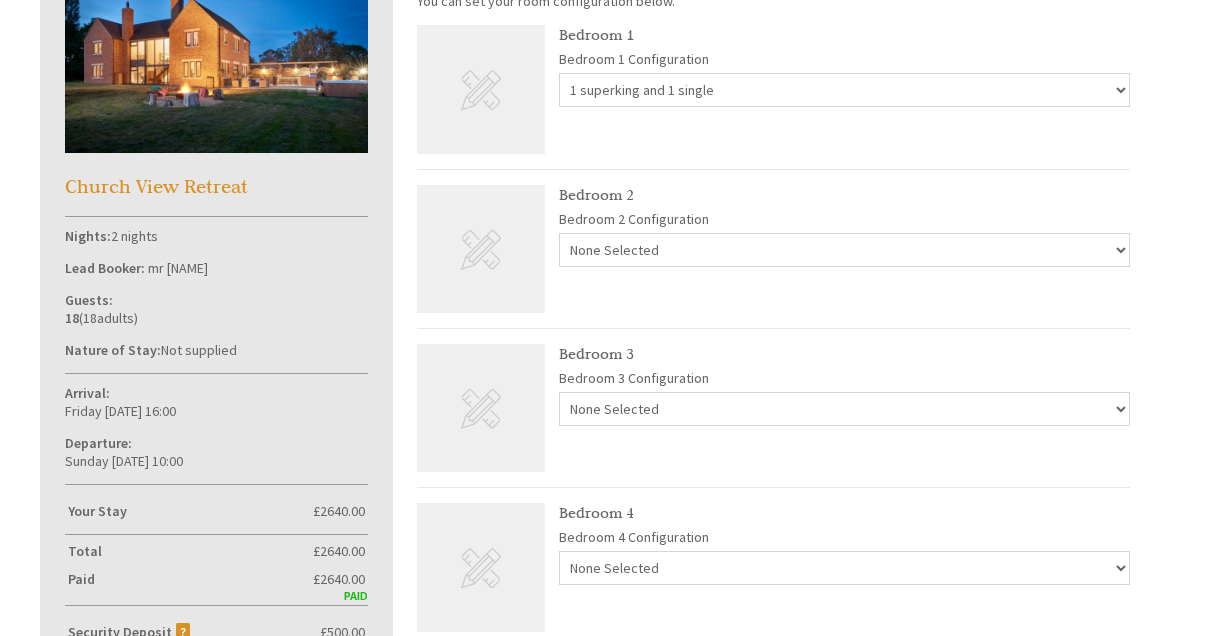 click on "None Selected
1 superking
2 x single" at bounding box center [844, 250] 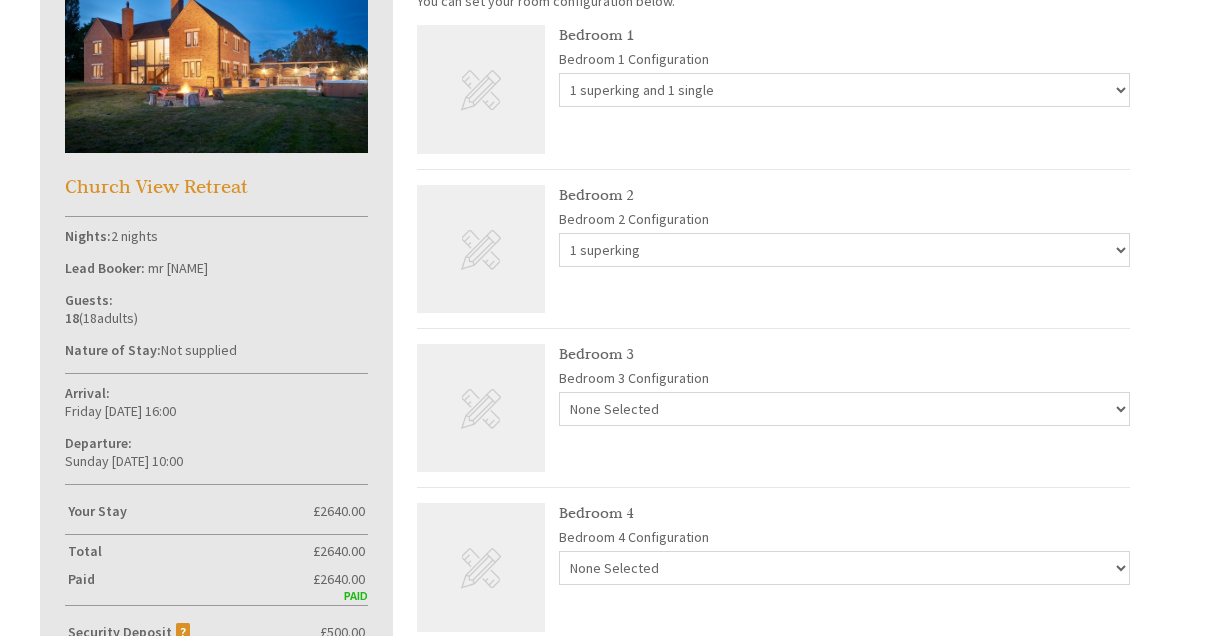 click on "None Selected
1 superking
2 x single" at bounding box center [844, 250] 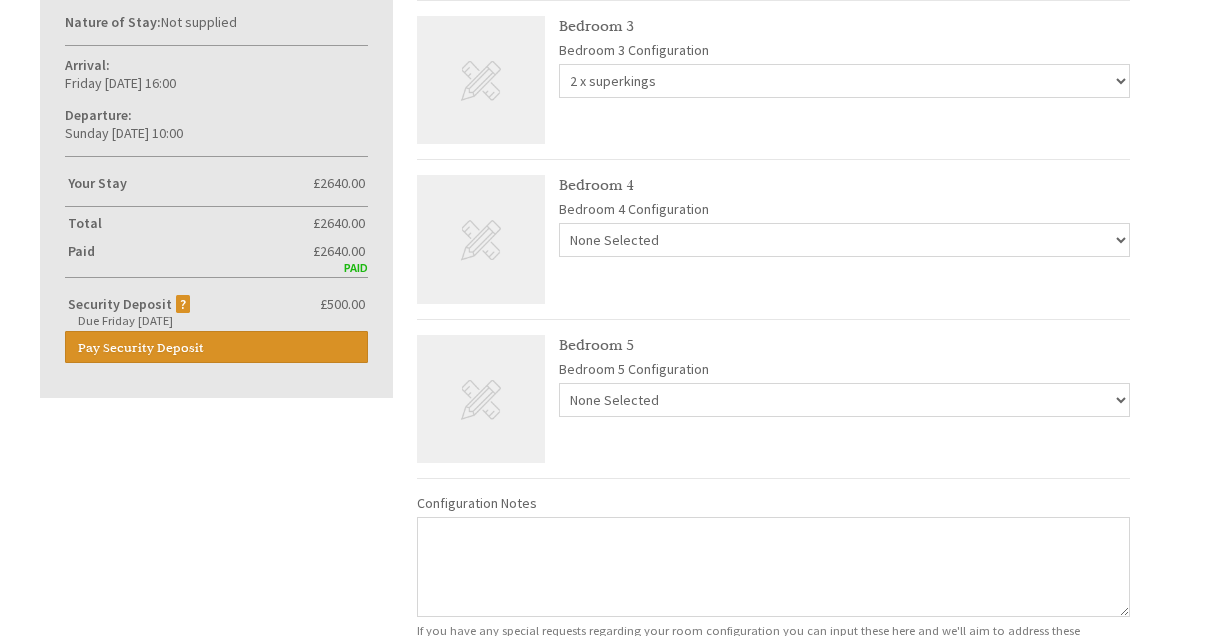 scroll, scrollTop: 1148, scrollLeft: 0, axis: vertical 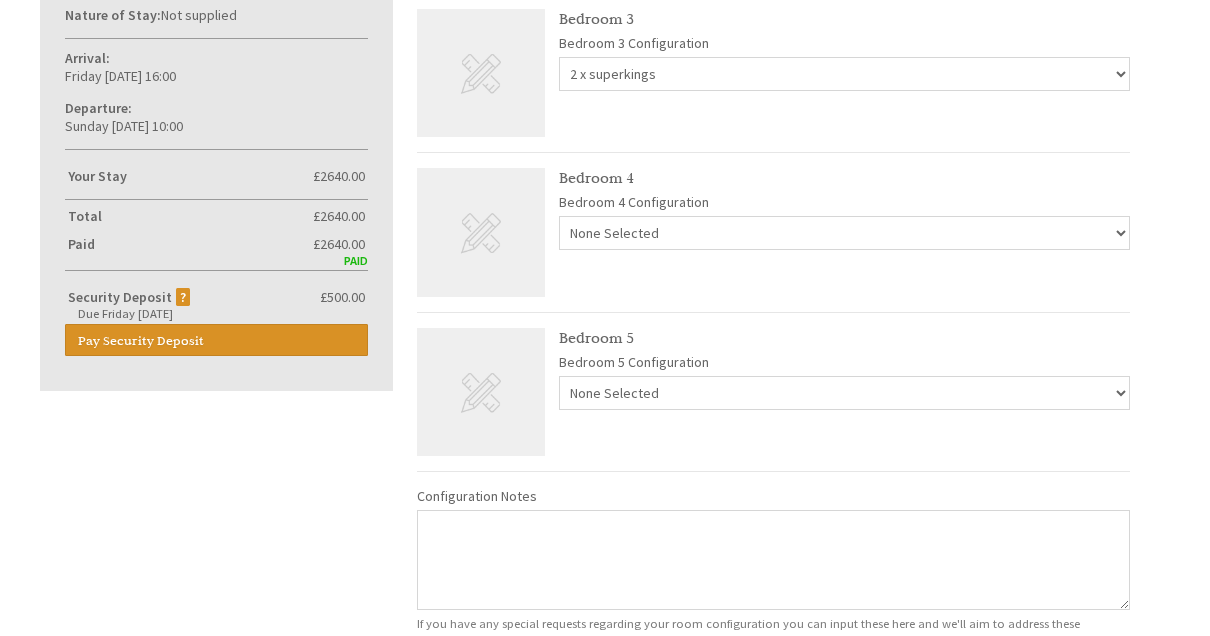 click on "None Selected
2 x single beds" at bounding box center (844, 233) 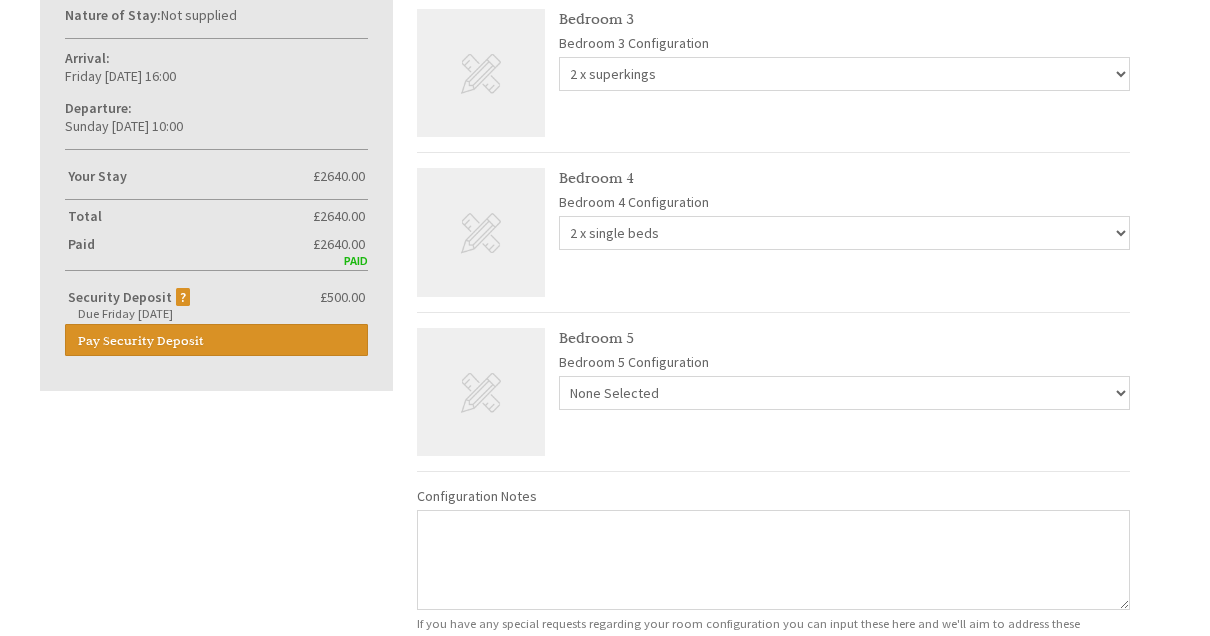click on "None Selected
2 x single beds" at bounding box center (844, 233) 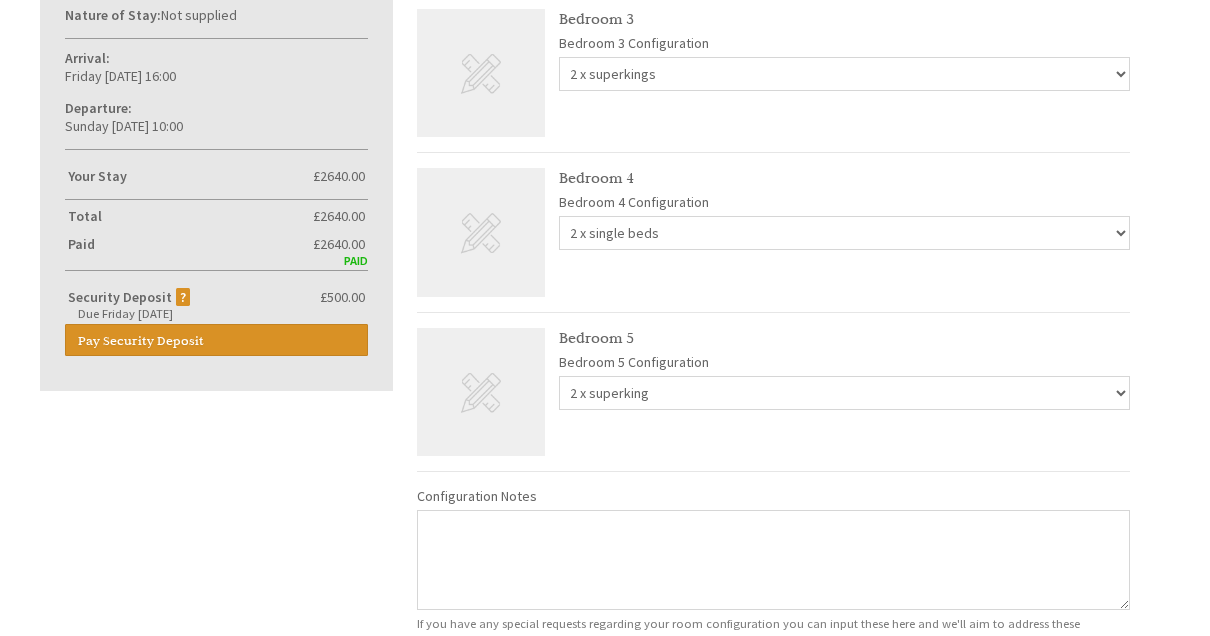 click on "None Selected
2 x superking
4 x single
2 x singles and 1 super king
extra single bed" at bounding box center (844, 393) 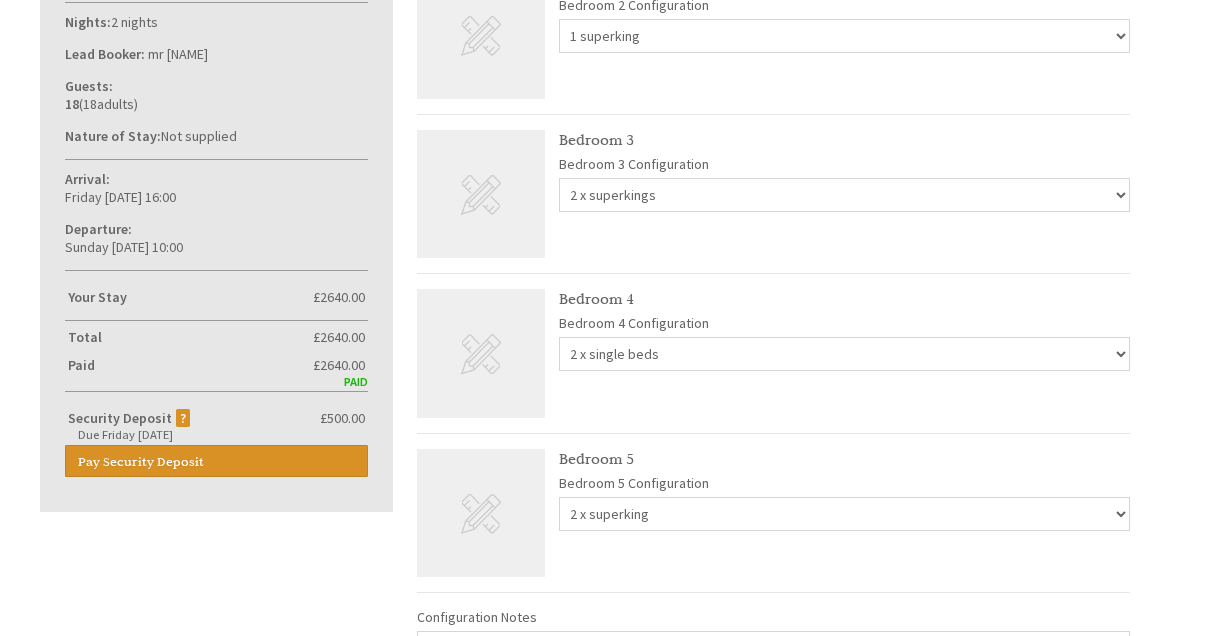 scroll, scrollTop: 1042, scrollLeft: 0, axis: vertical 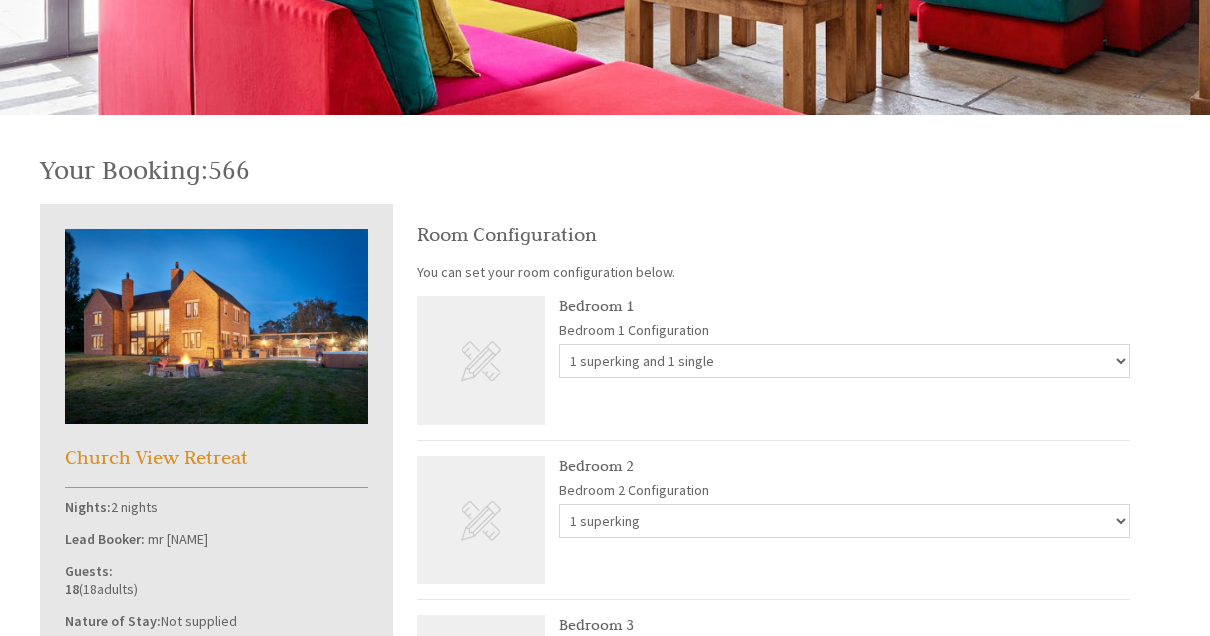 click on "Room Configuration
You can set your room configuration below.
Bedroom 1
Bedroom 1 Configuration
None Selected
1 superking and 1 single
3 x single
Bedroom 2
Bedroom 2 Configuration
None Selected
1 superking
2 x single
Bedroom 3
Bedroom 3  Configuration
None Selected
2 x superkings
4 x single
1 superking 2 x single
Bedroom 4
Bedroom 4 Configuration
None Selected
2 x single beds
Bedroom 5
Bedroom 5 Configuration" at bounding box center (773, 758) 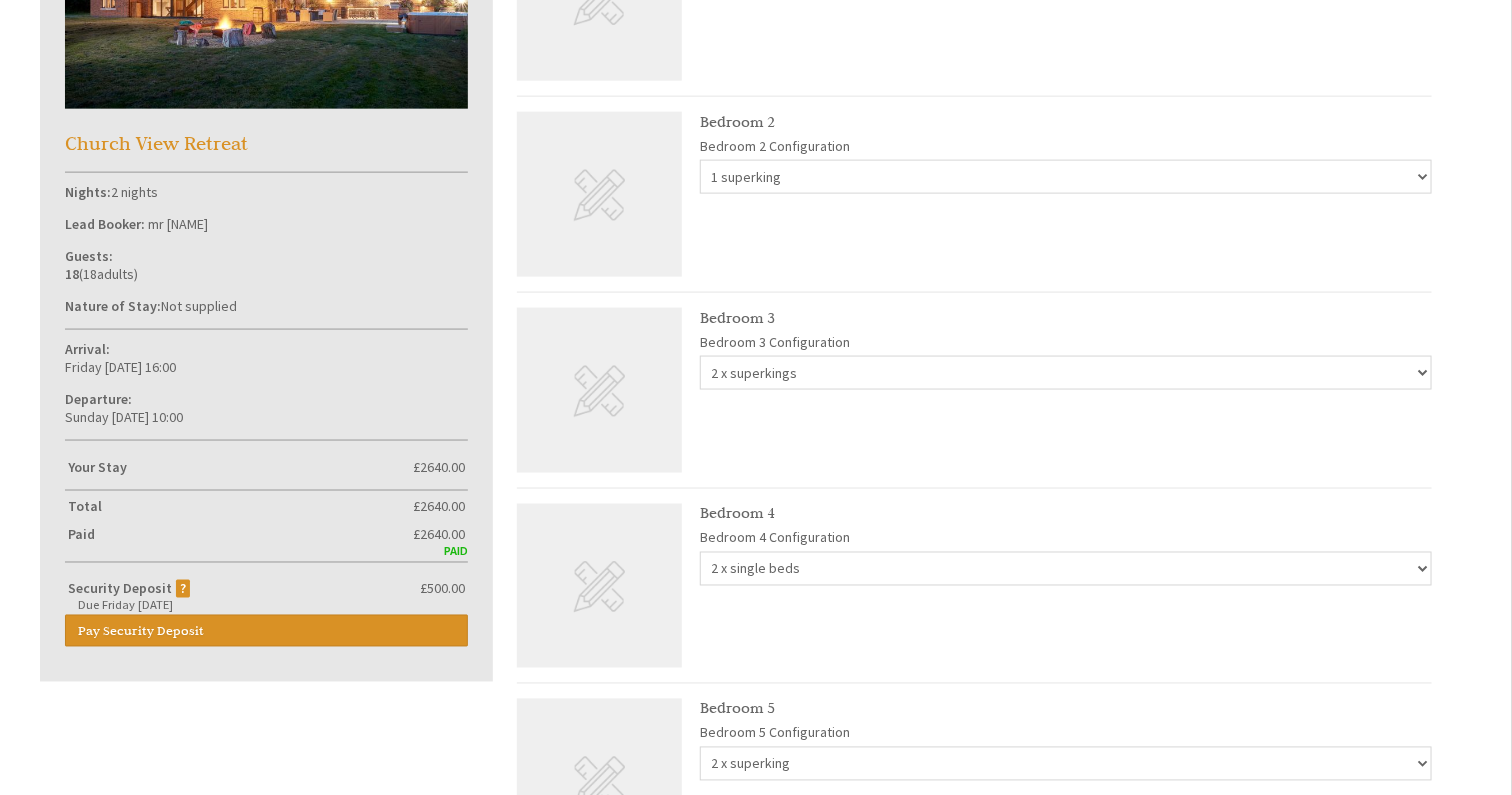 scroll, scrollTop: 1180, scrollLeft: 0, axis: vertical 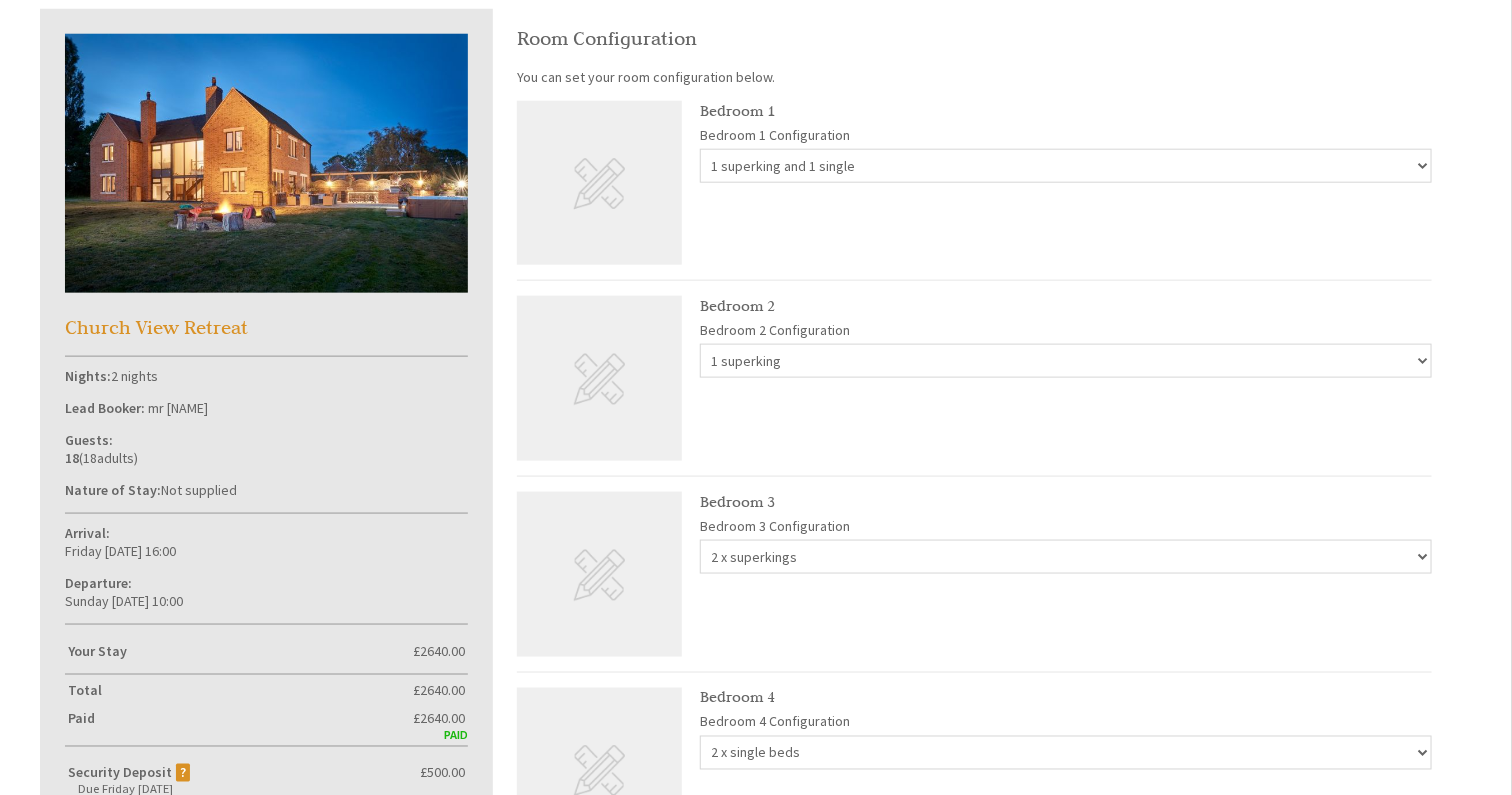 click on "None Selected
1 superking and 1 single
3 x single" at bounding box center (1066, 166) 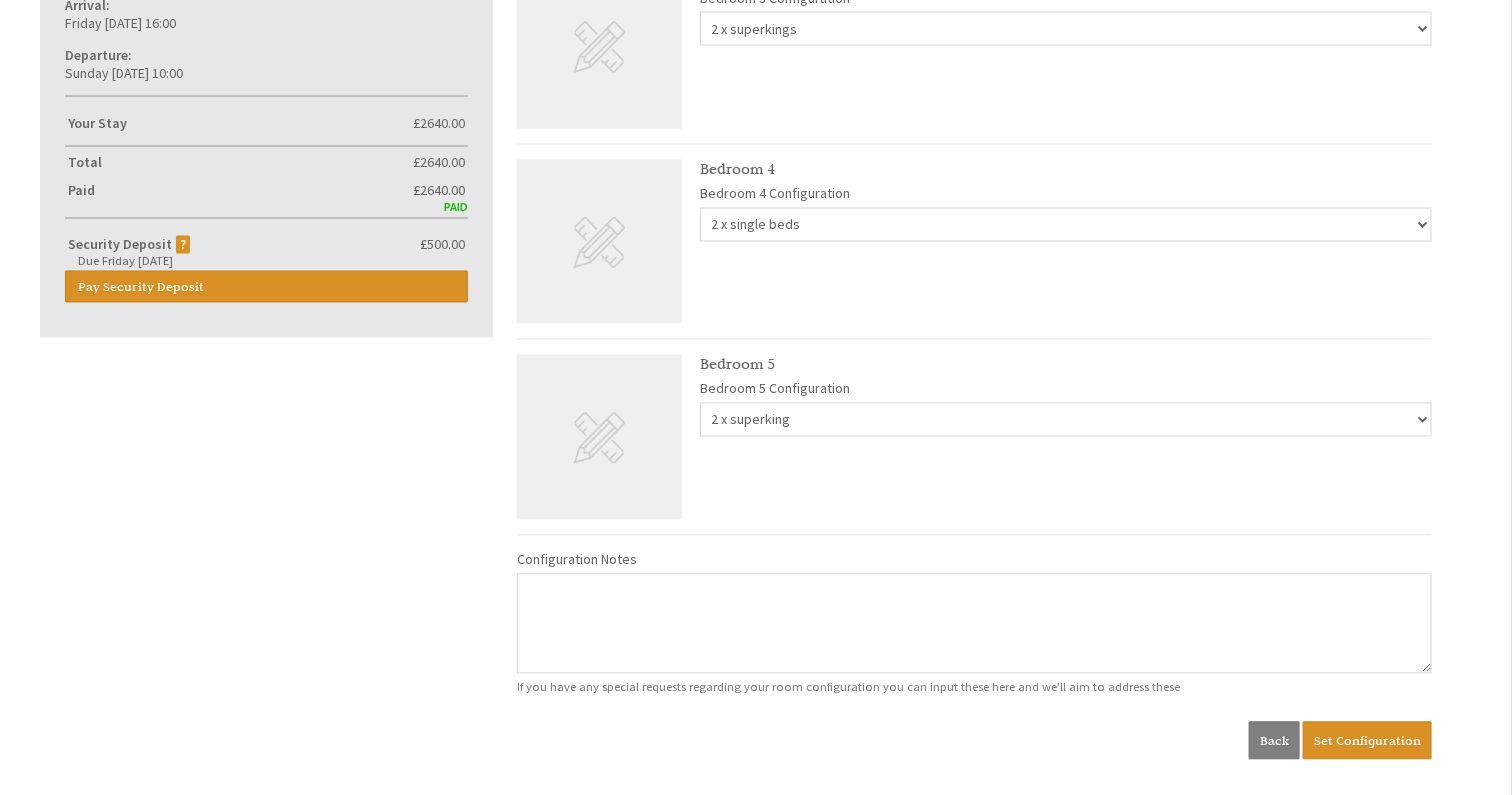 scroll, scrollTop: 1429, scrollLeft: 0, axis: vertical 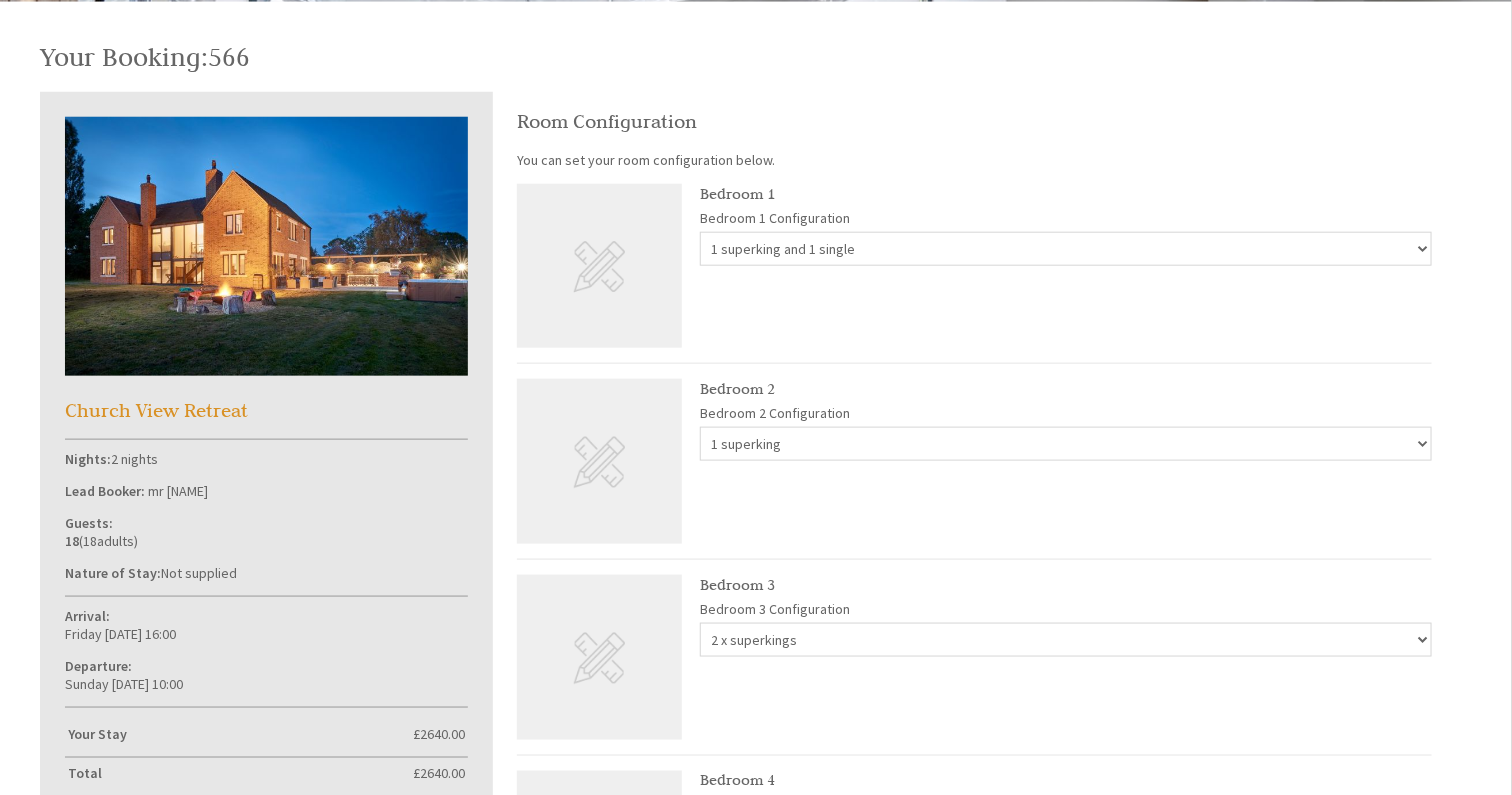 click on "None Selected
1 superking
2 x single" at bounding box center (1066, 444) 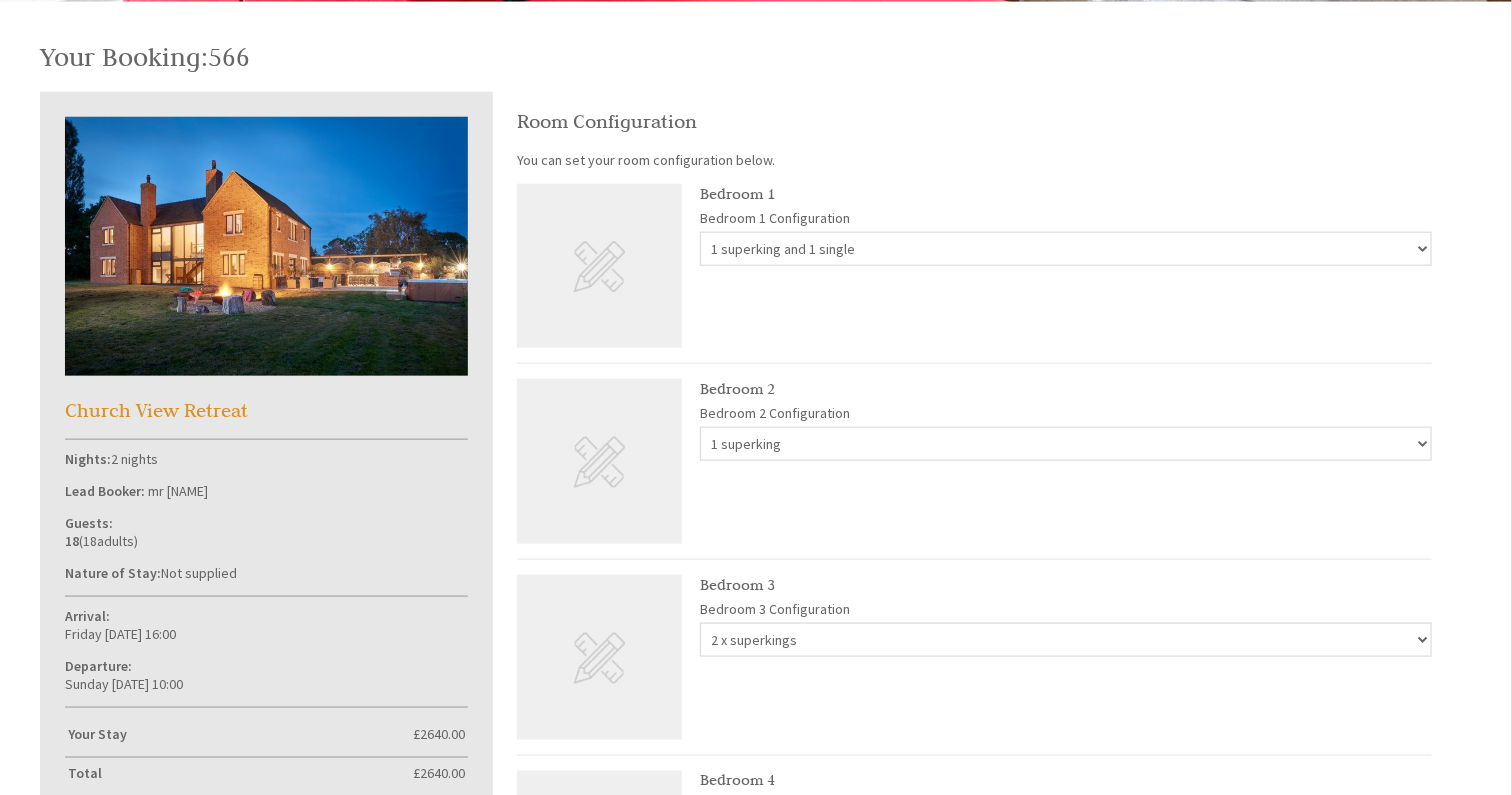 click on "Your Booking:  566
Church View Retreat
Nights:  2 nights
Lead Booker:   mr Kyle Cunningham
Guests:
18  ( 18  adult s   0  child ren   0  infant s )
Nature of Stay:  Not supplied
Arrival:
Friday 15/08/2025 16:00
Departure:
Sunday 17/08/2025 10:00
Your Stay £ 2640.00
Extra Guest s  ( 3 ) £ 0.00
Extras £ 0.00
Pet Fee (0) £ 0.00
Refund Protection £ 0.00
Total £ 2640.00
Paid £ 2640.00 PAID
Security Deposit £ 500.00 Due Friday 08/08/2025
Pay Security Deposit
Room Configuration" at bounding box center [756, 701] 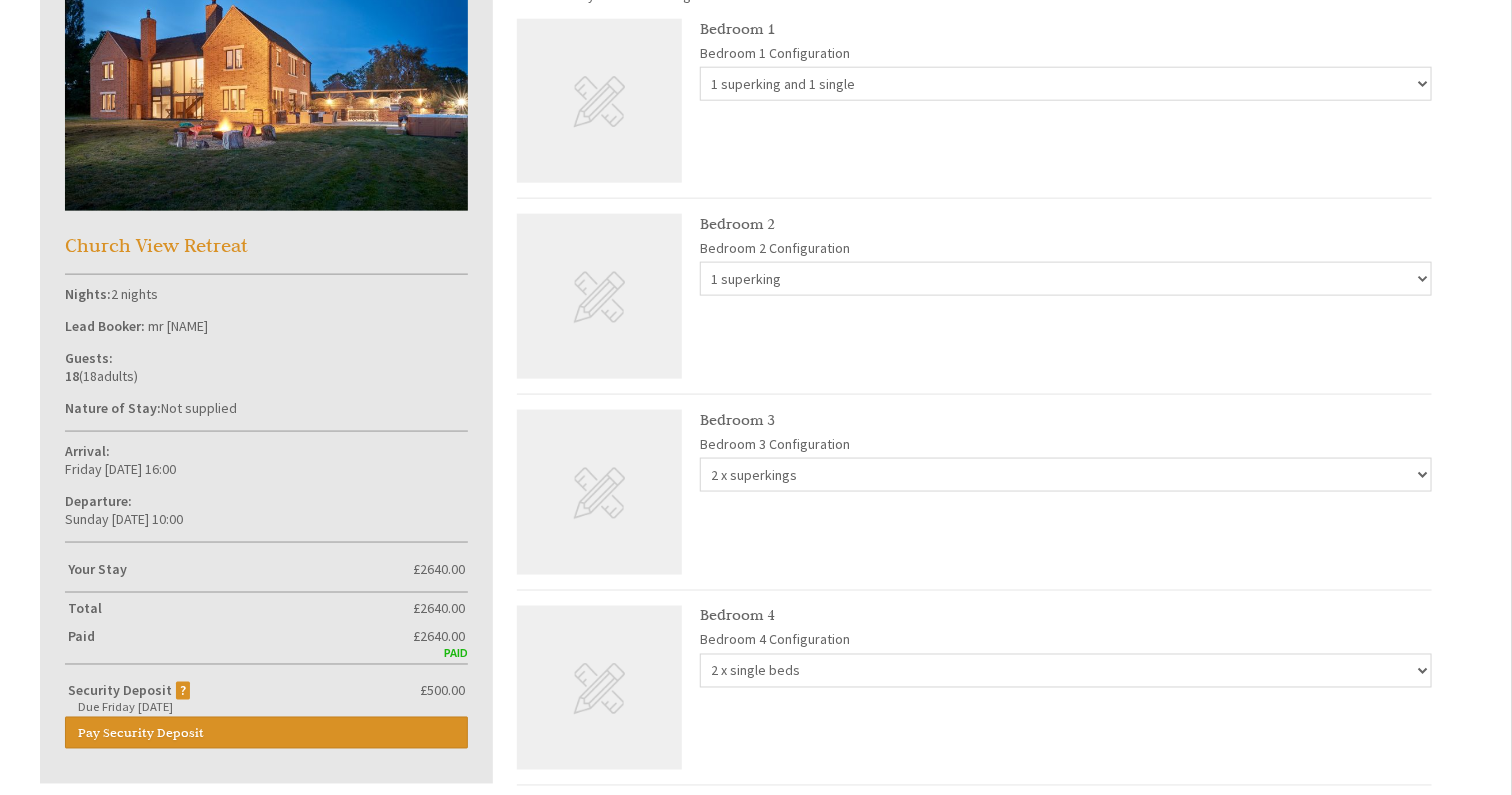 scroll, scrollTop: 916, scrollLeft: 0, axis: vertical 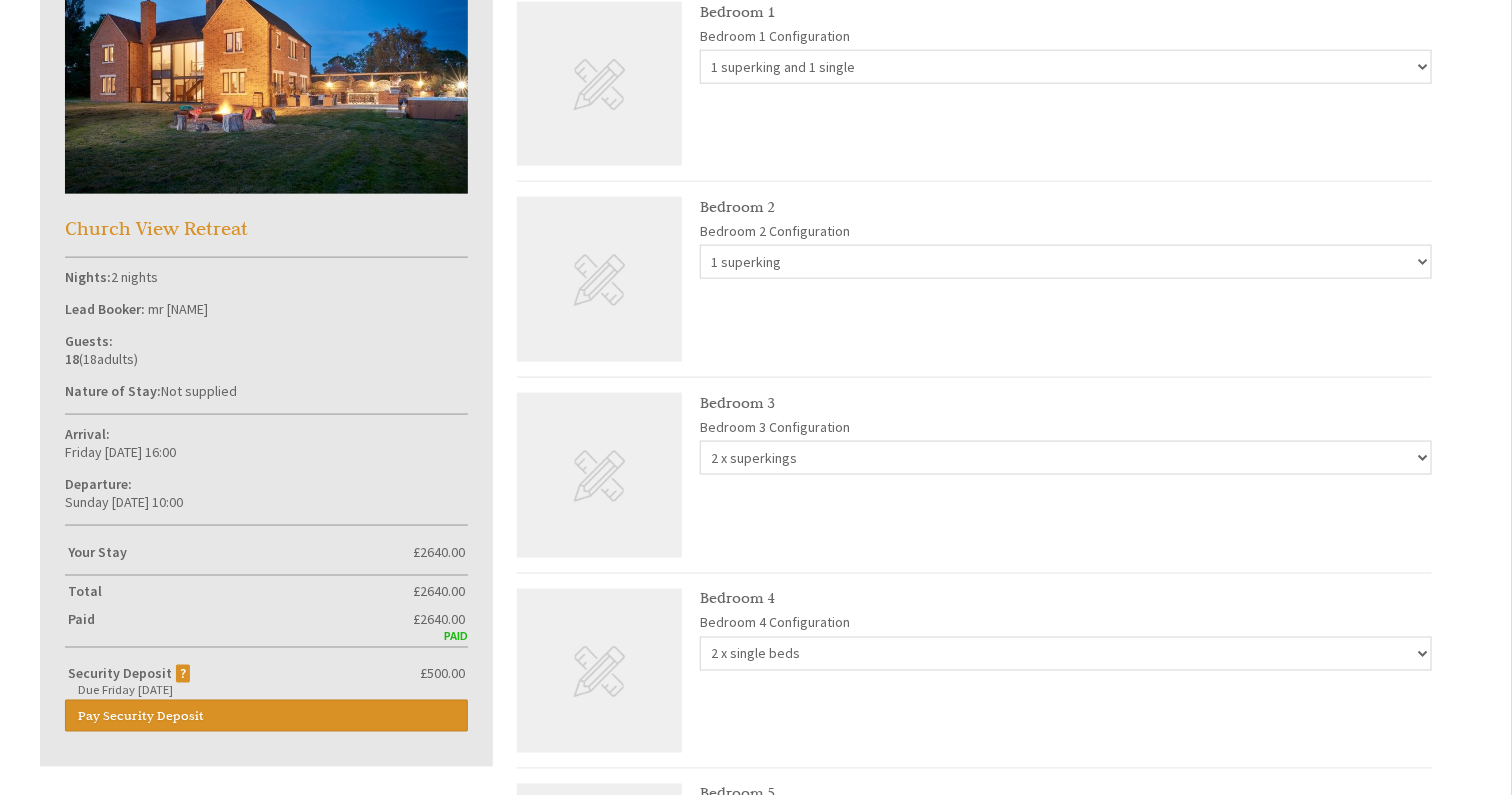 click on "None Selected
2 x superkings
4 x single
1 superking 2 x single" at bounding box center (1066, 458) 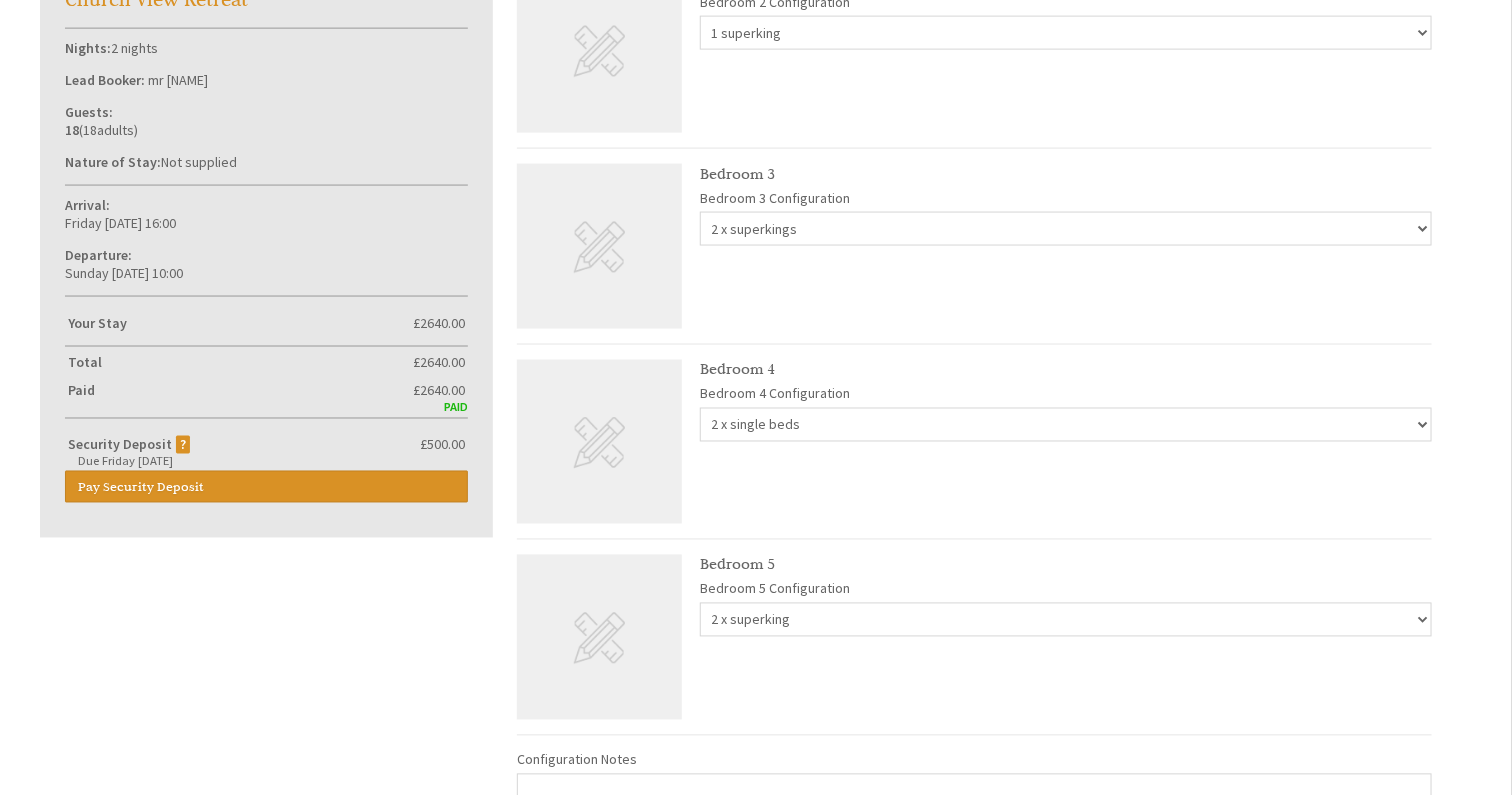 scroll, scrollTop: 1157, scrollLeft: 0, axis: vertical 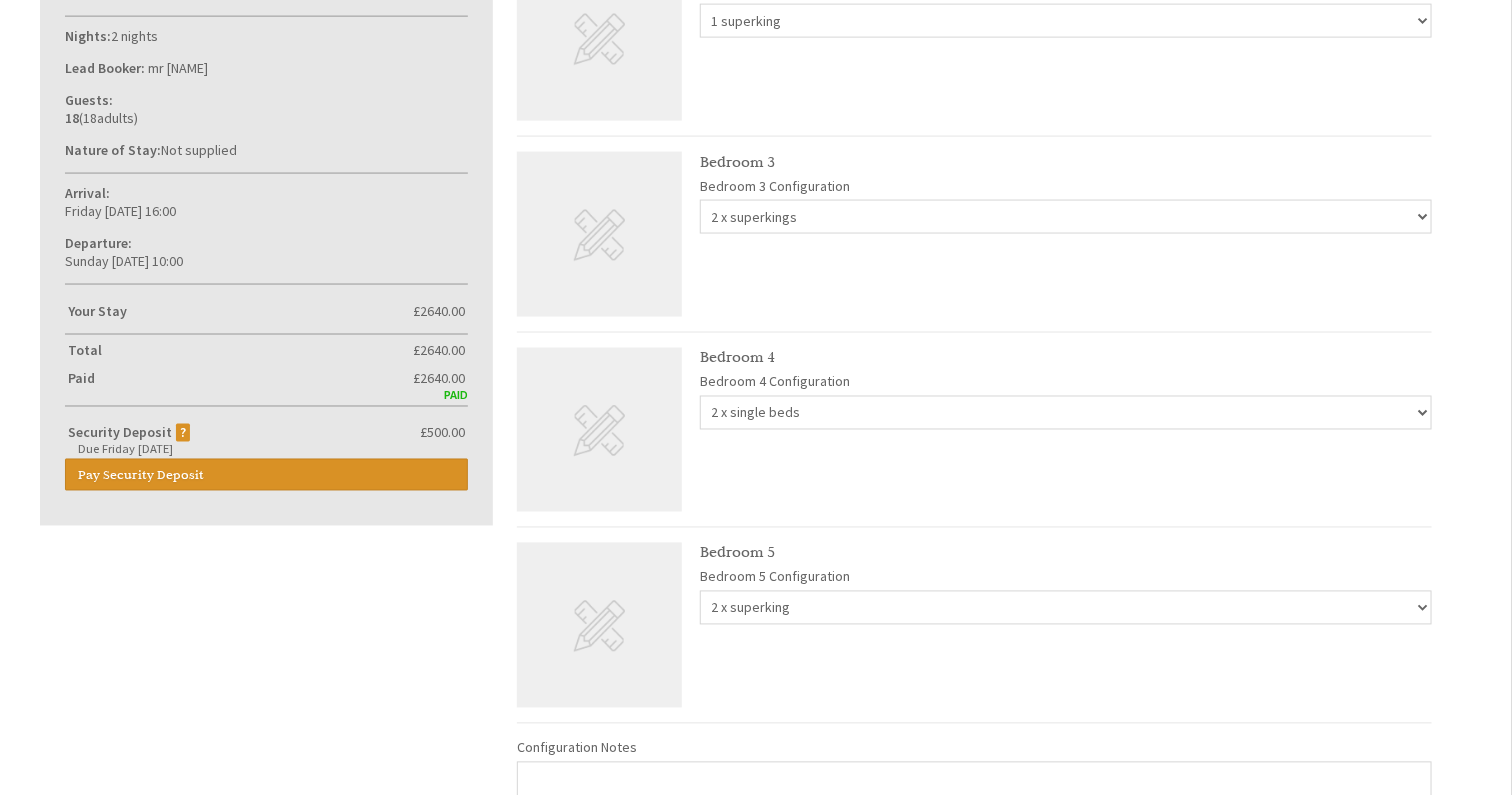 click on "None Selected
2 x single beds" at bounding box center [1066, 413] 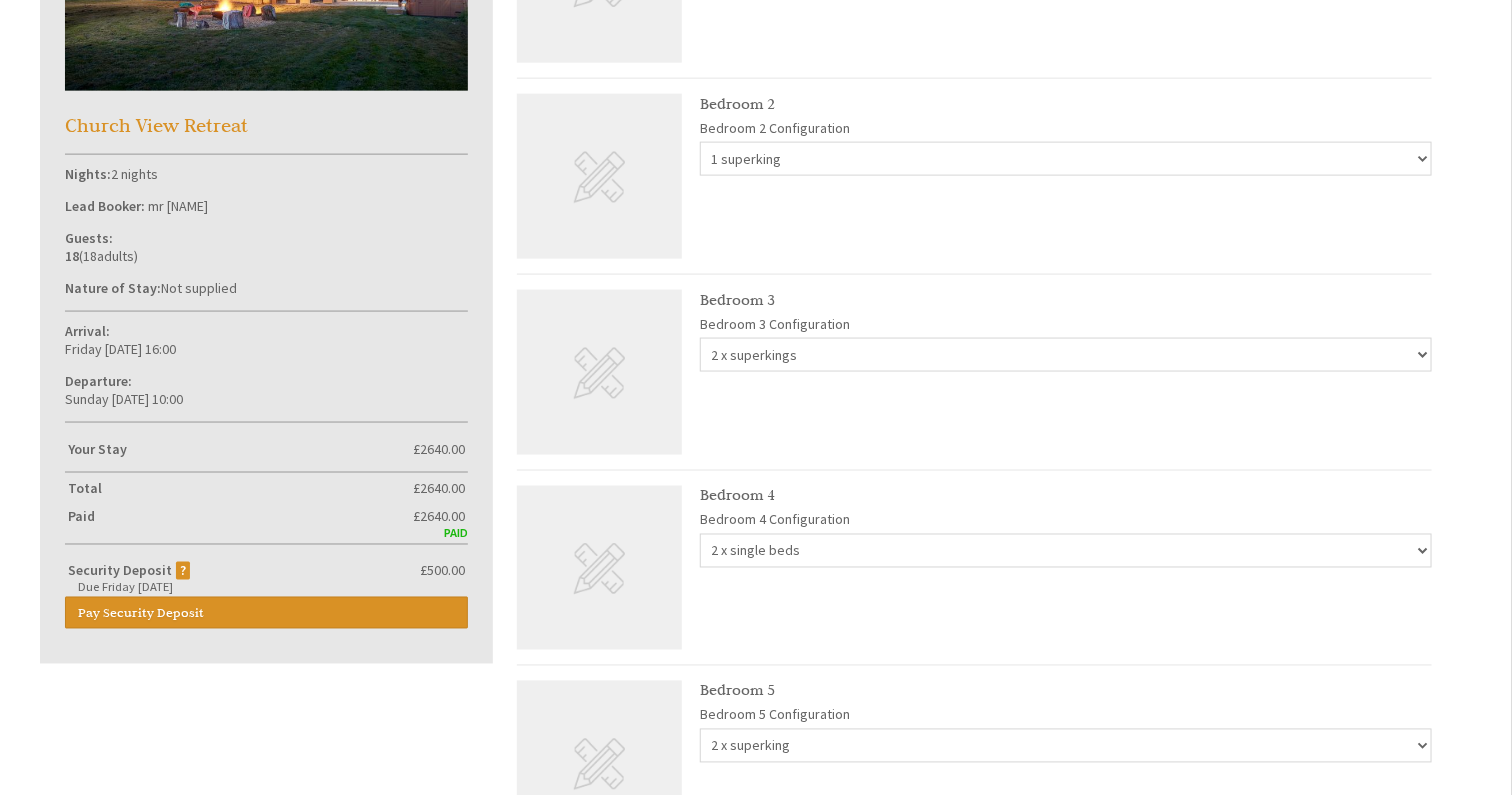 scroll, scrollTop: 1024, scrollLeft: 0, axis: vertical 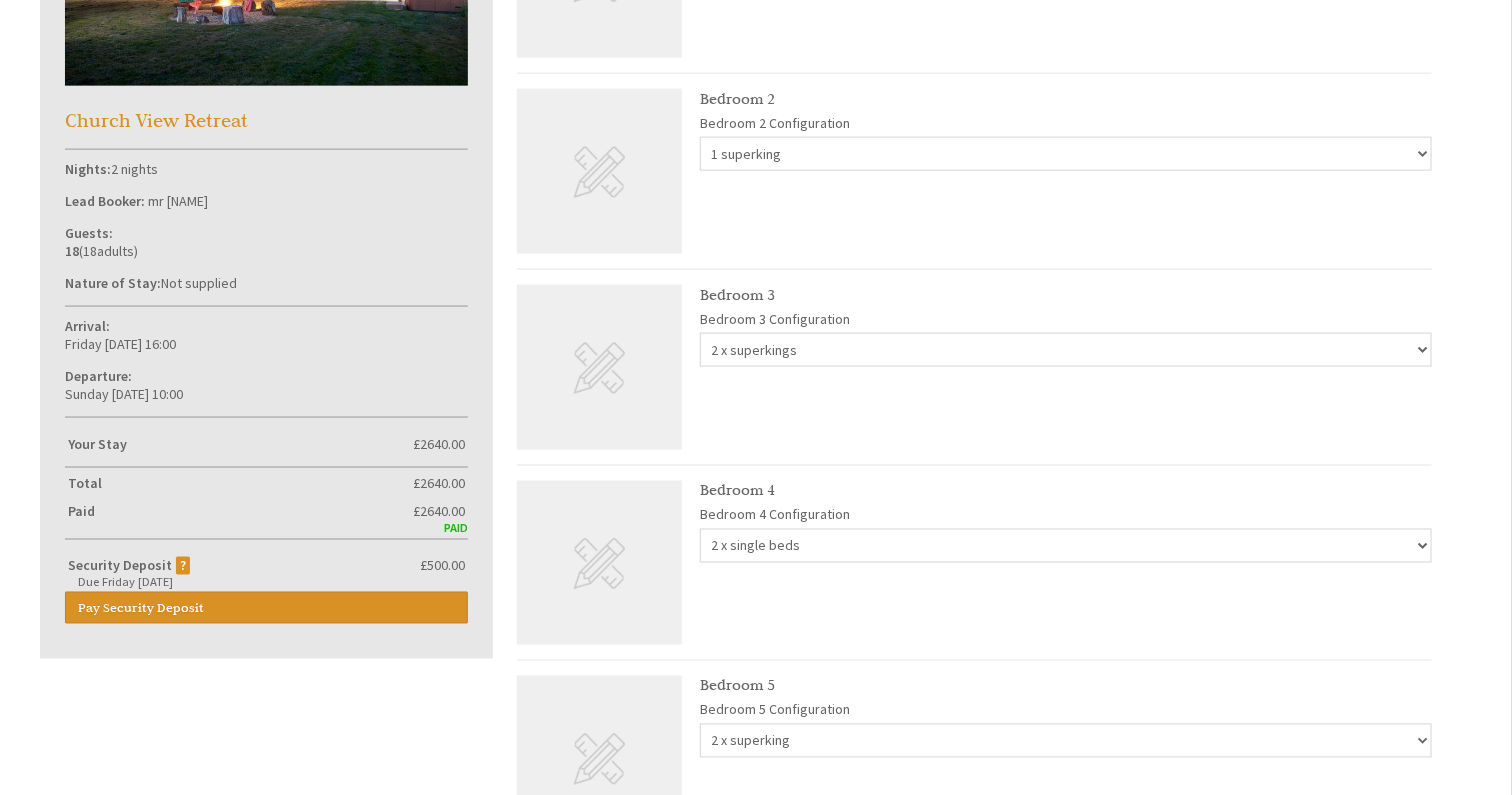 click on "None Selected
2 x superkings
4 x single
1 superking 2 x single" at bounding box center (1066, 350) 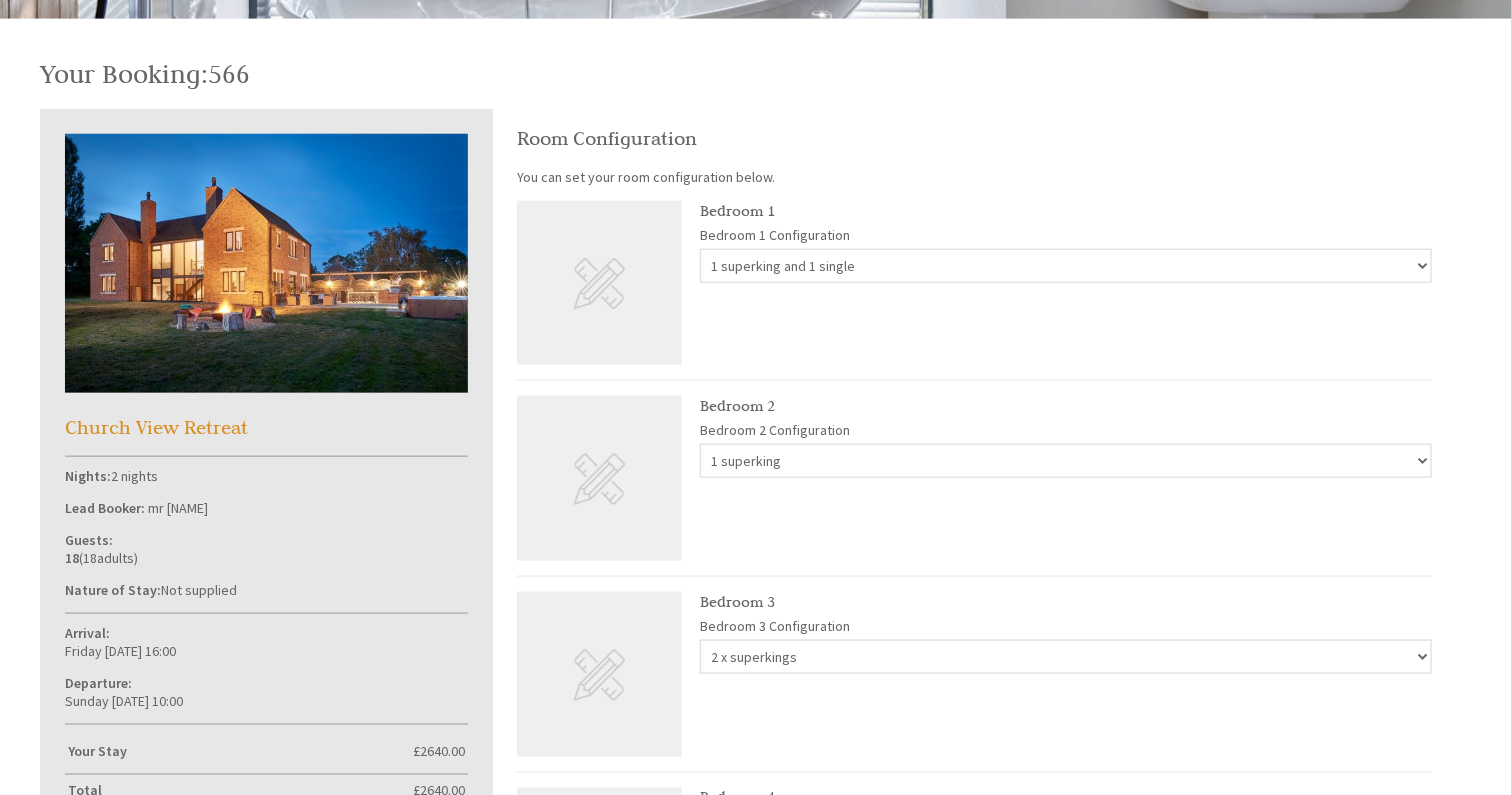 click on "None Selected
1 superking
2 x single" at bounding box center [1066, 461] 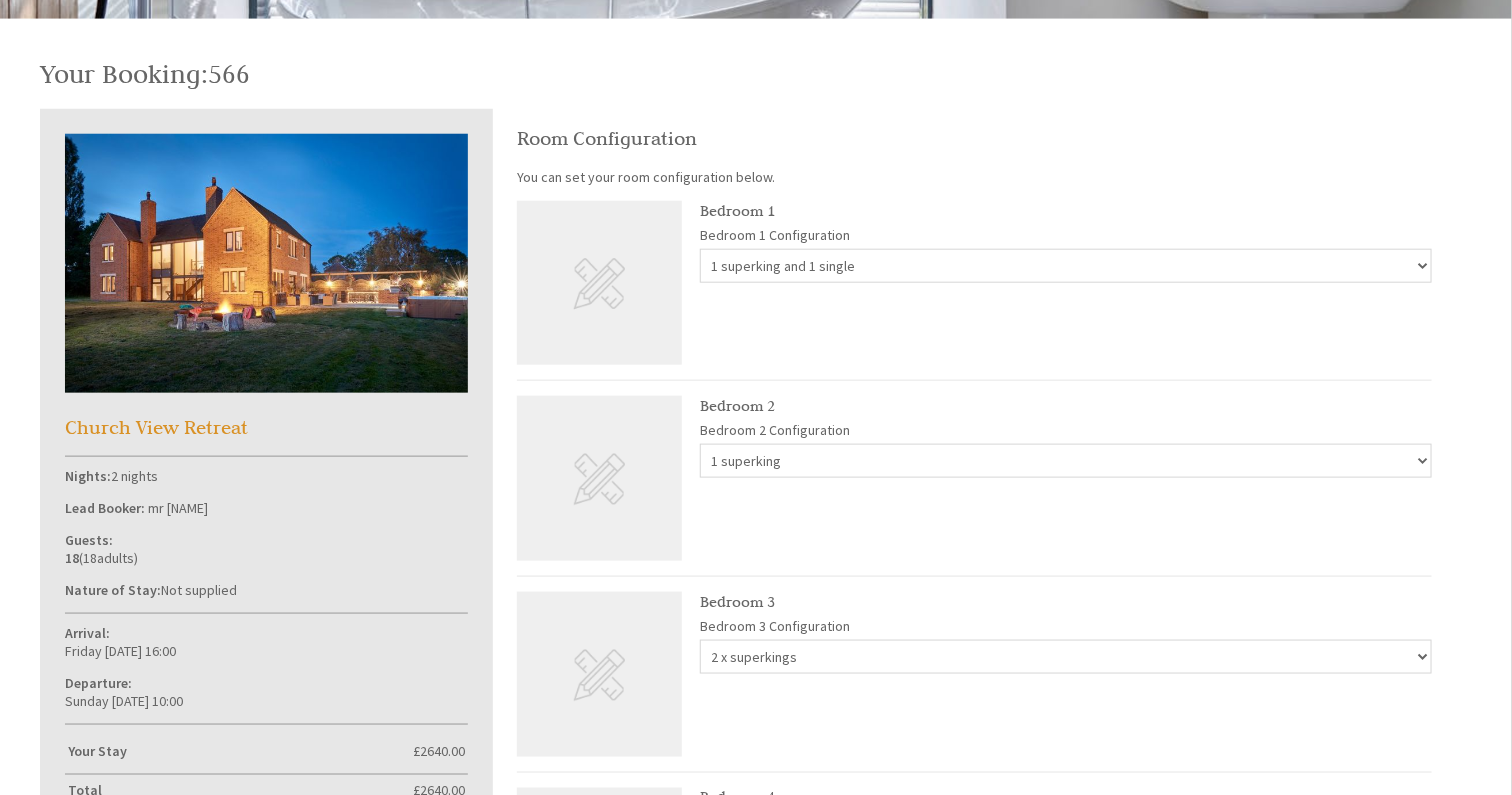click on "None Selected
1 superking
2 x single" at bounding box center (1066, 461) 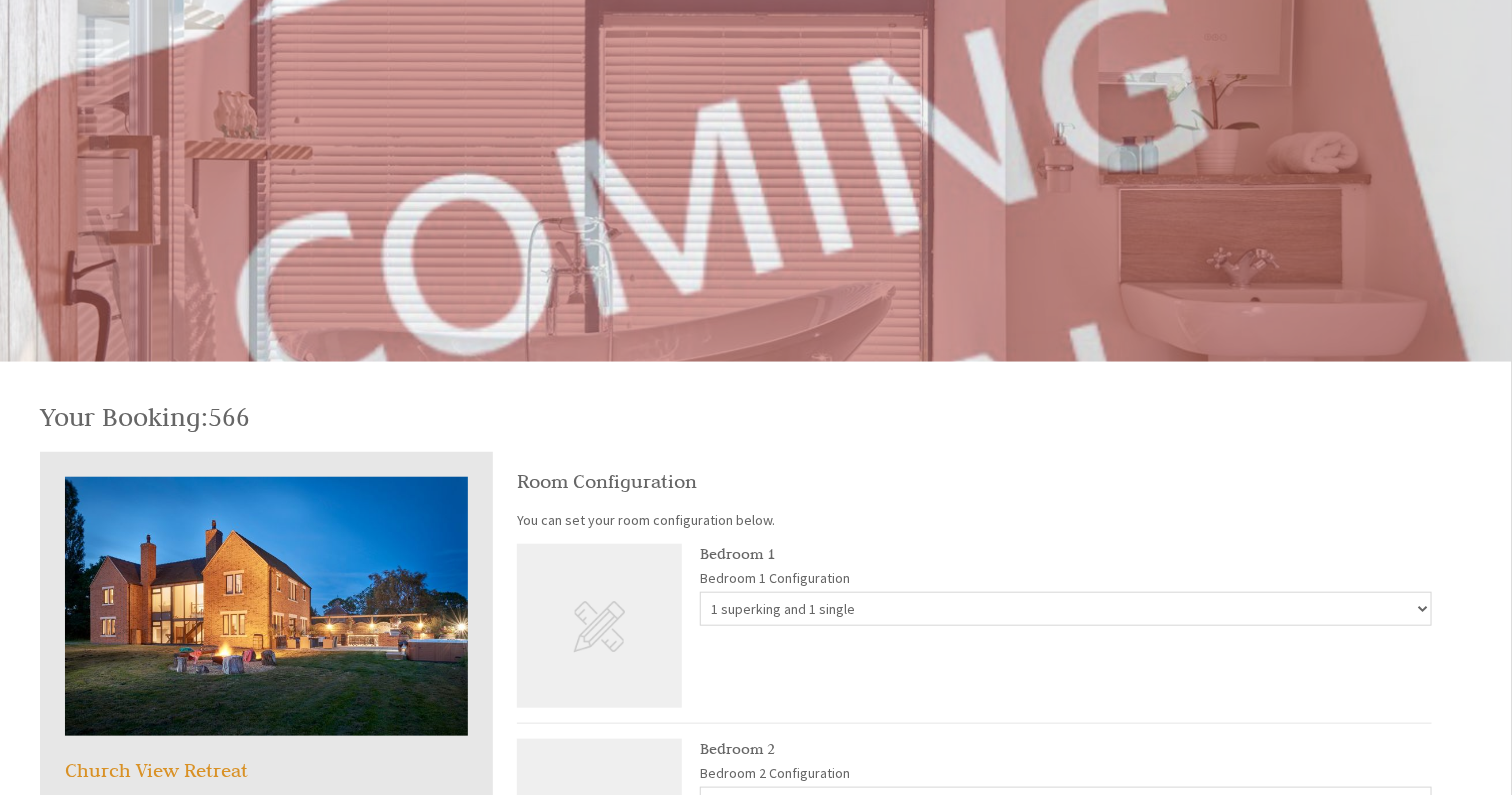 scroll, scrollTop: 321, scrollLeft: 0, axis: vertical 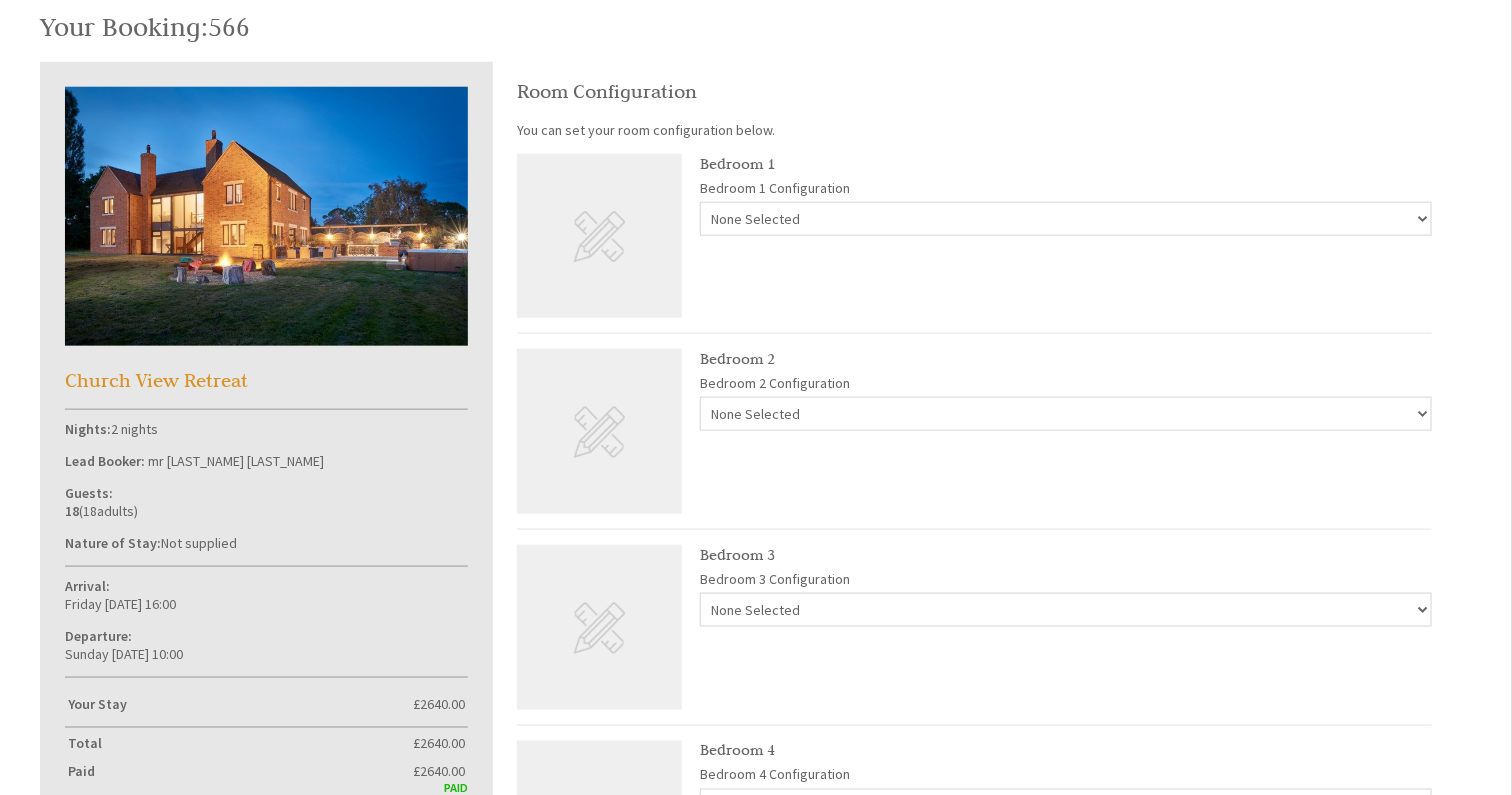 click on "None Selected
1 superking and 1 single
3 x single" at bounding box center [1066, 219] 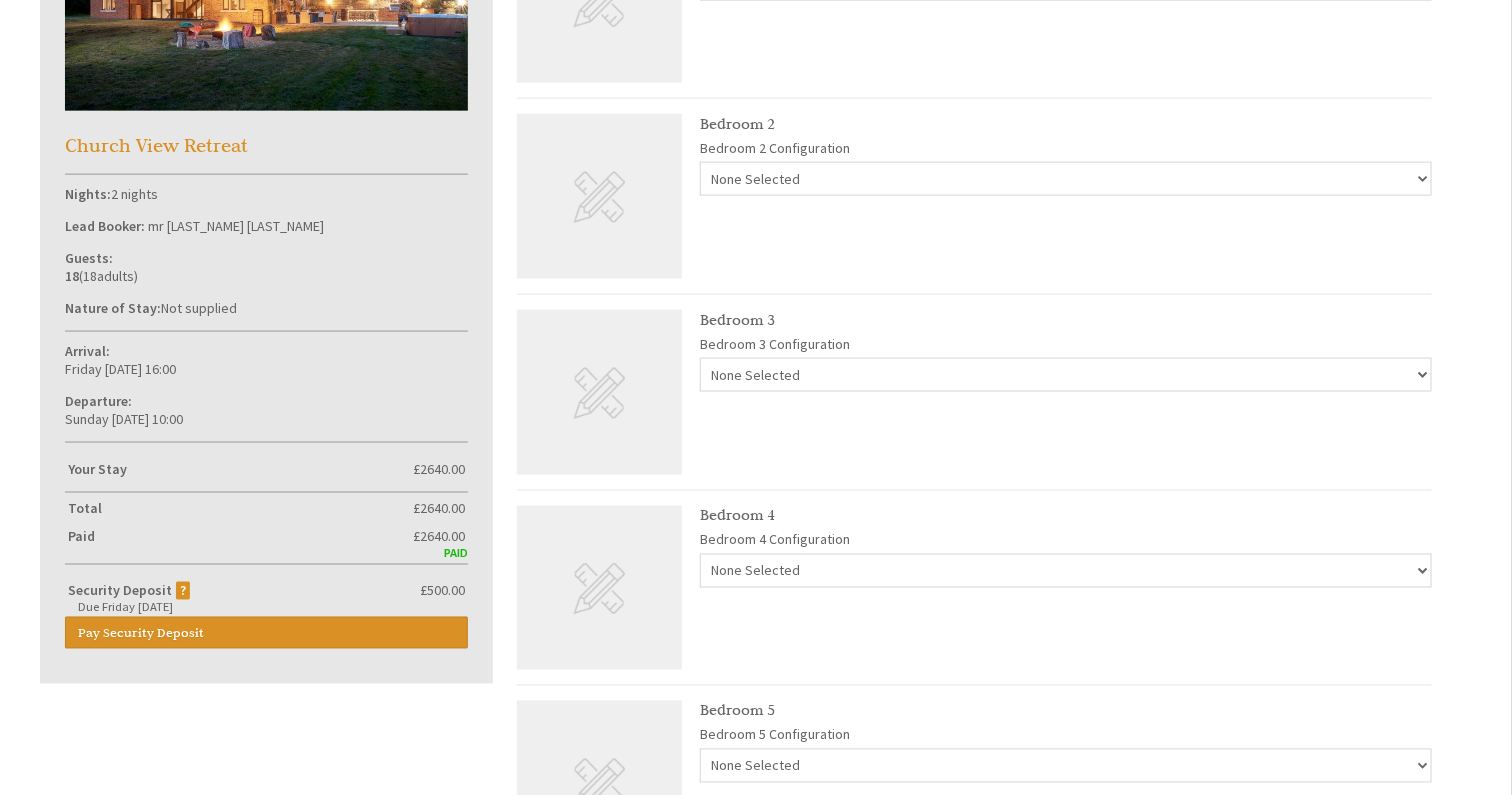 click on "None Selected
2 x superkings
4 x single
1 superking 2 x single" at bounding box center (1066, 375) 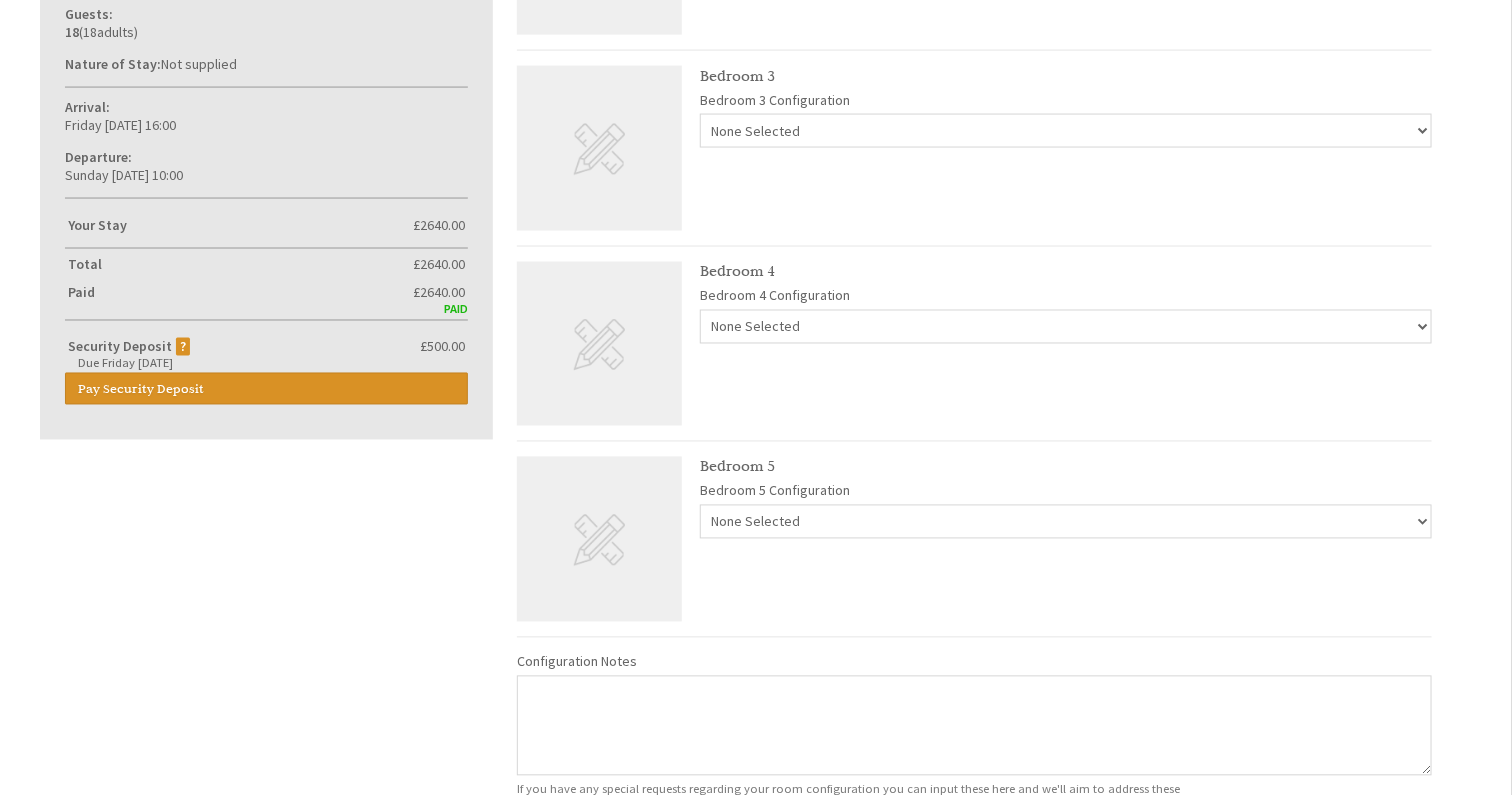 scroll, scrollTop: 1244, scrollLeft: 0, axis: vertical 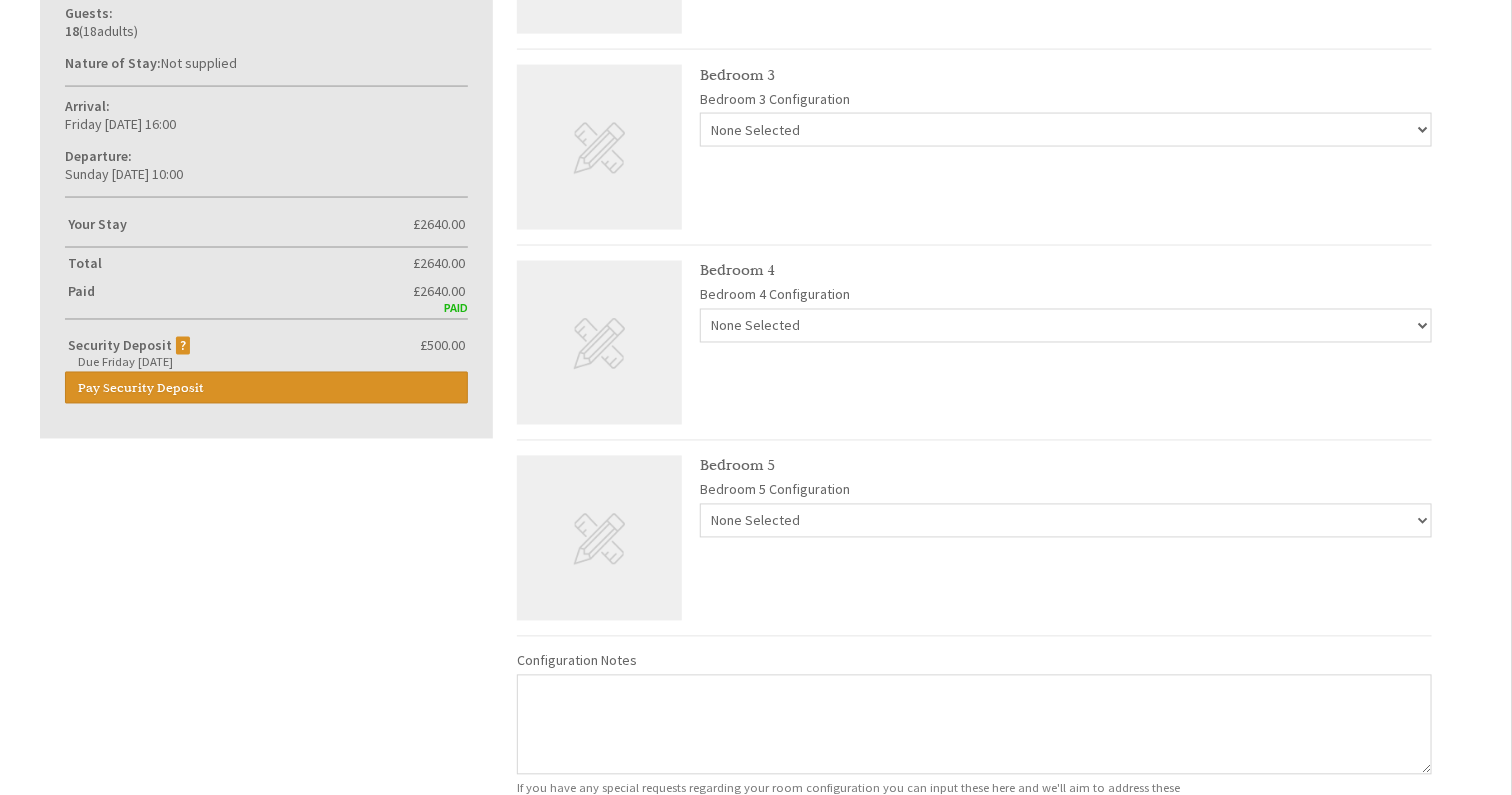 click on "None Selected
2 x single beds" at bounding box center (1066, 326) 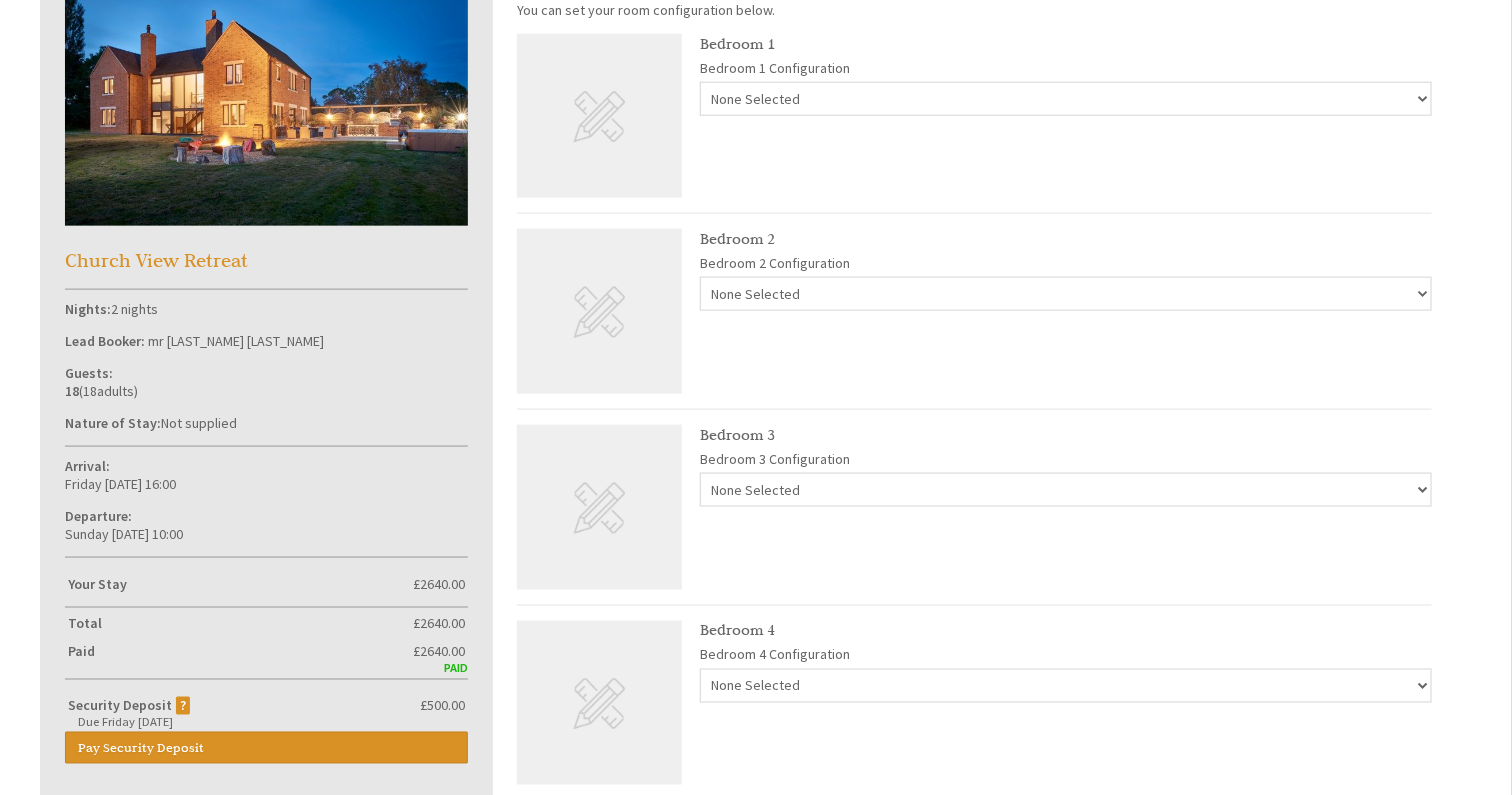 scroll, scrollTop: 887, scrollLeft: 0, axis: vertical 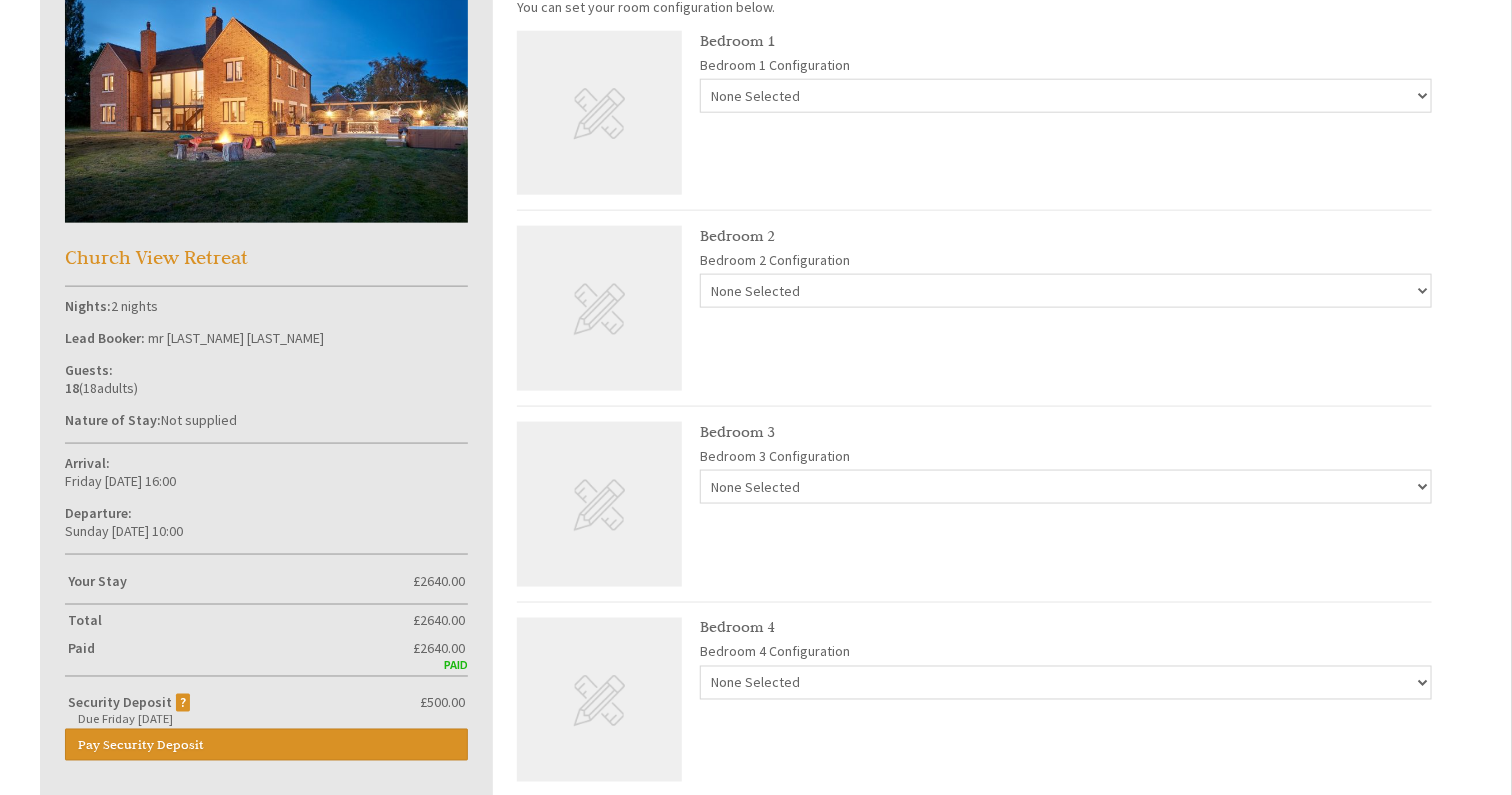 click on "None Selected
1 superking
3 singles
1 single" at bounding box center [1066, 291] 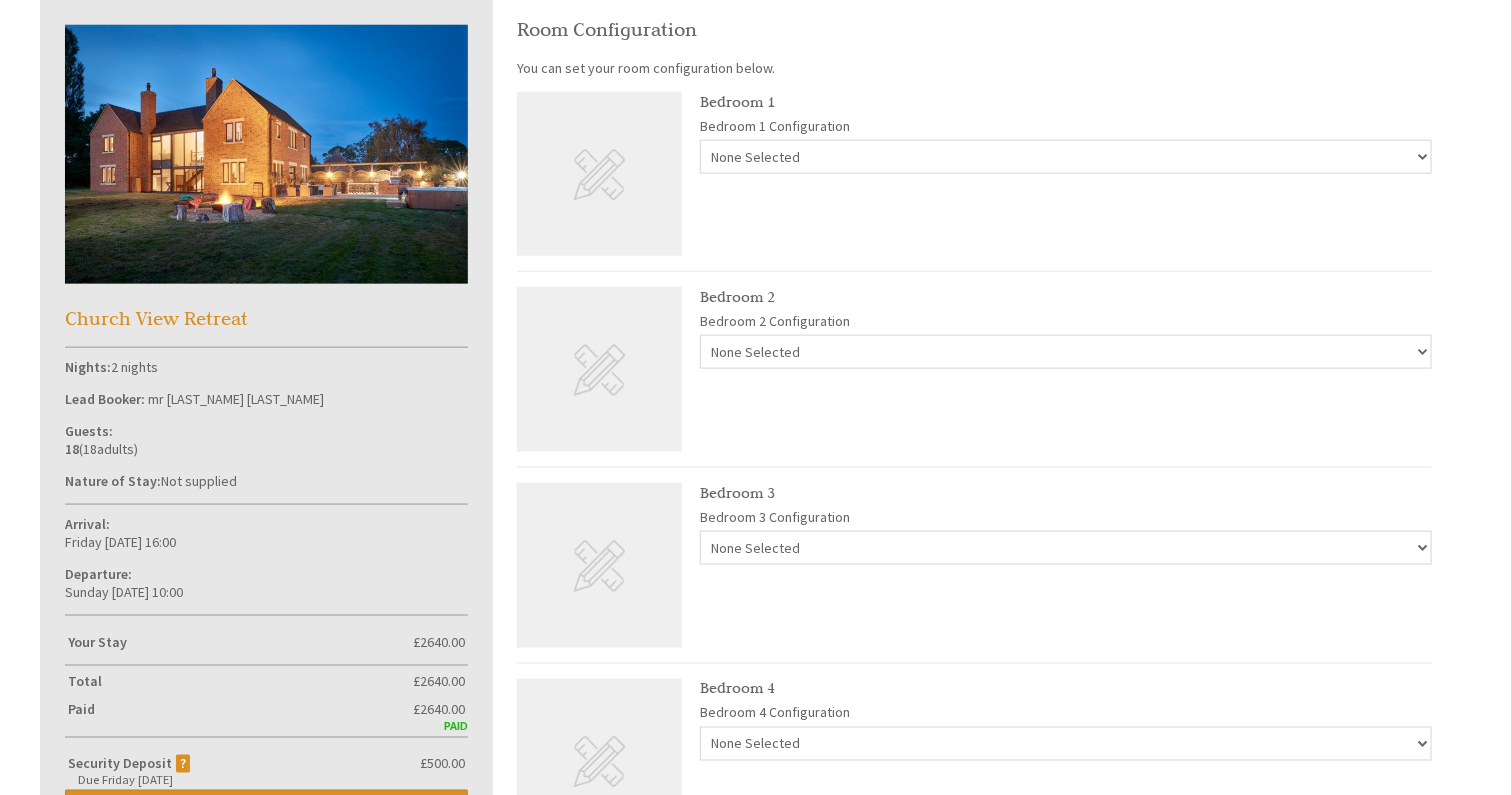 scroll, scrollTop: 812, scrollLeft: 0, axis: vertical 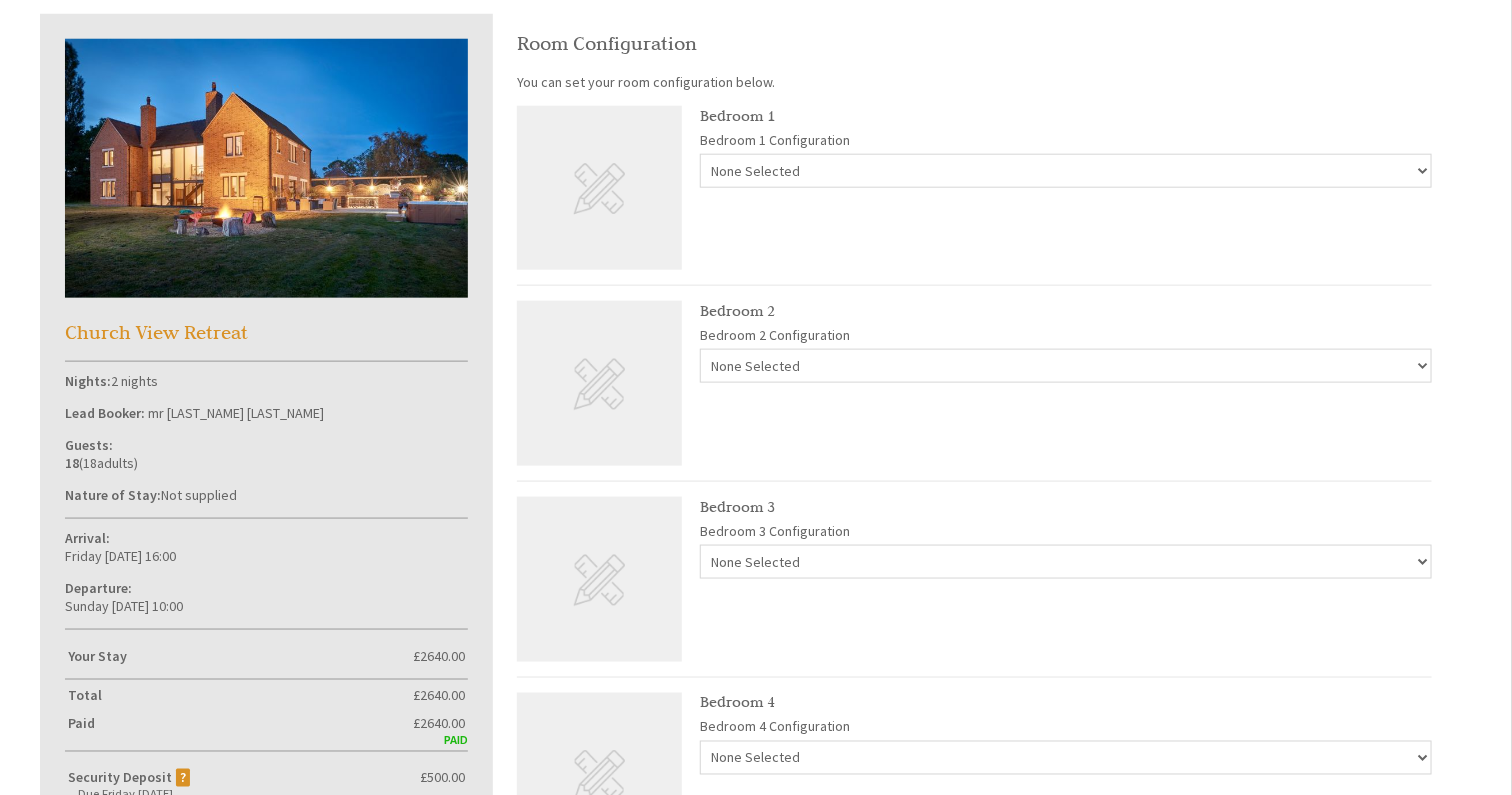 click on "Bedroom 2 Configuration" at bounding box center [1066, 335] 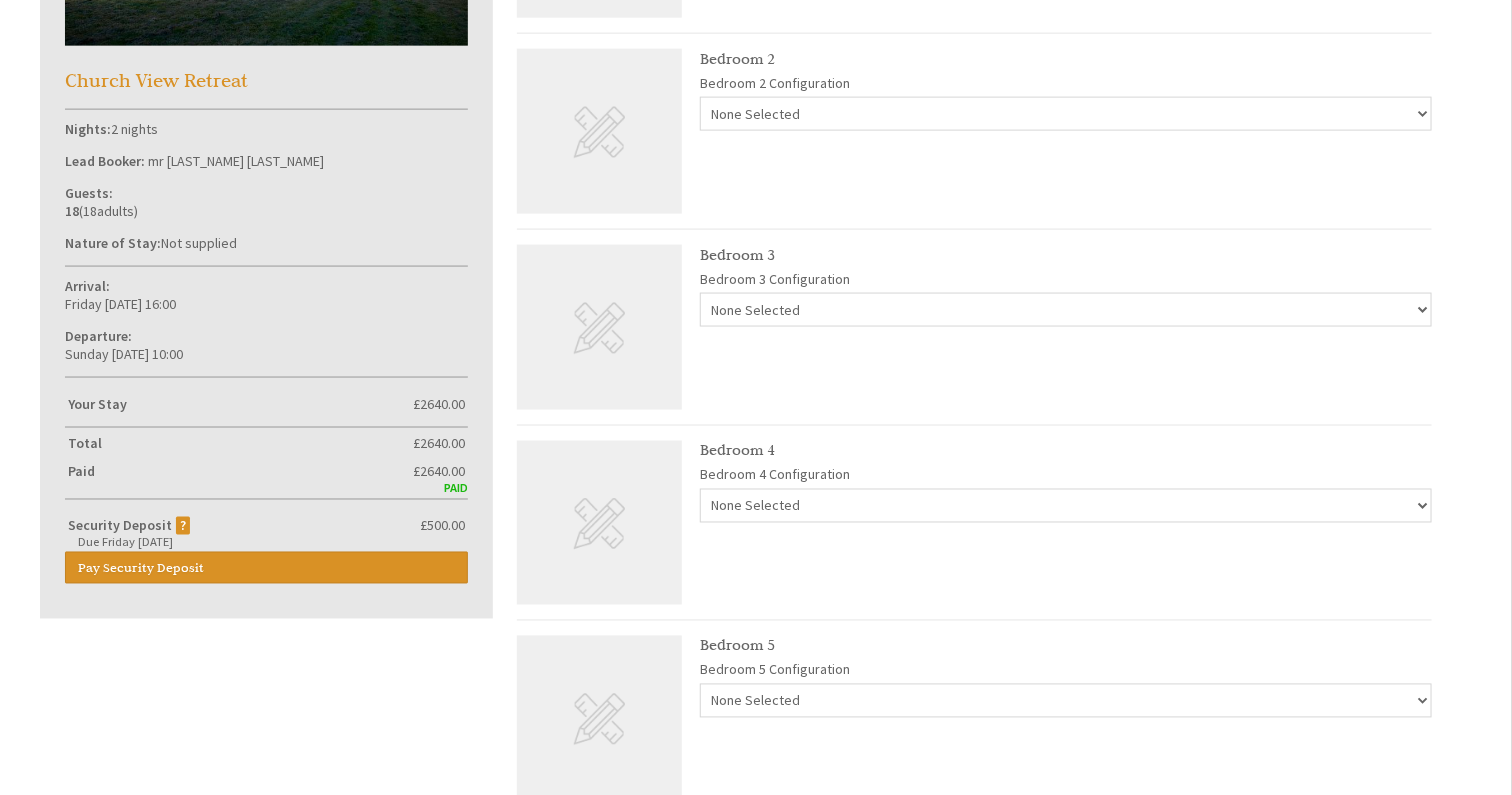 click on "None Selected
2 x superkings
4 x single
1 superking 2 x single" at bounding box center (1066, 310) 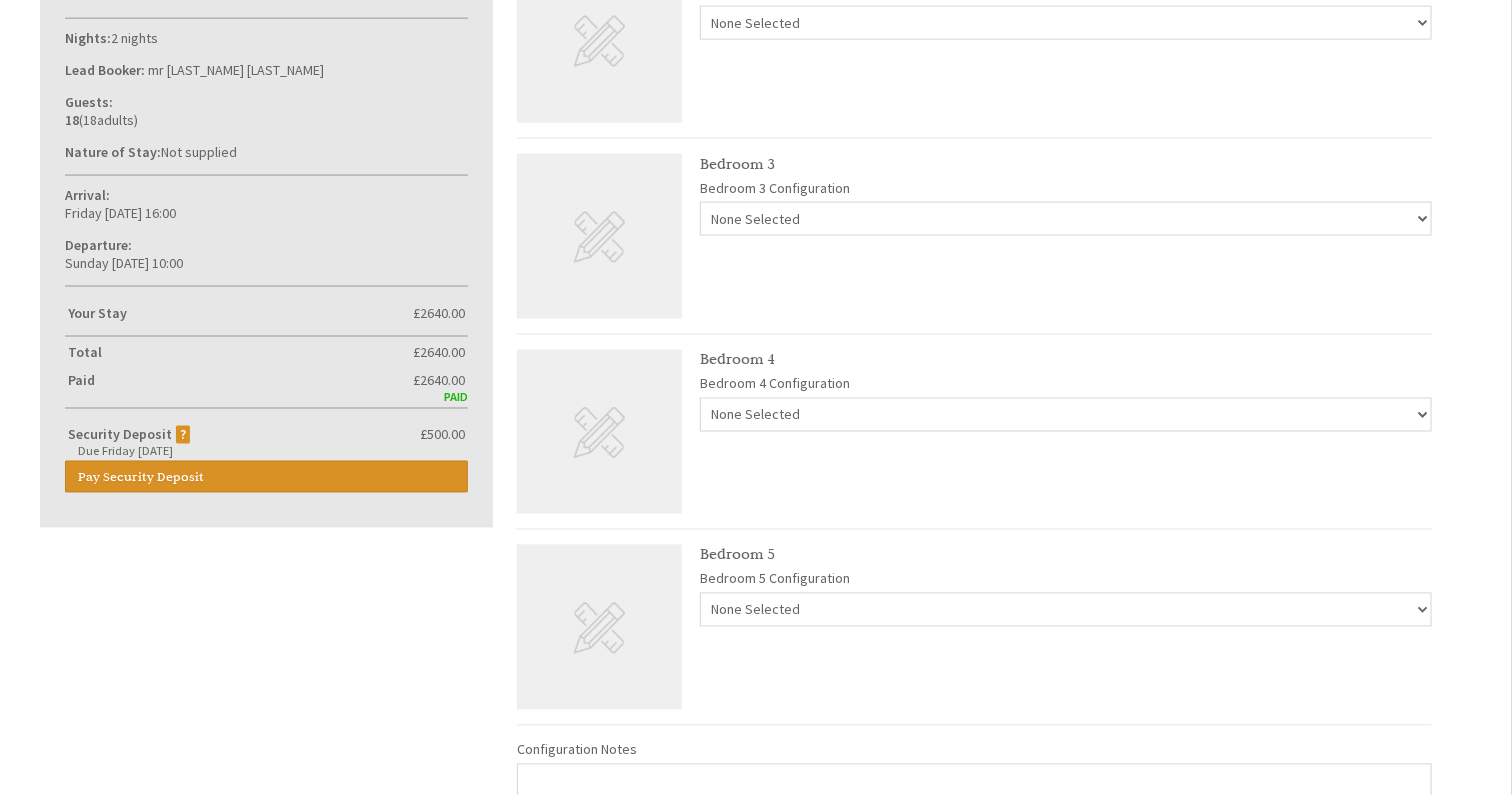 scroll, scrollTop: 1160, scrollLeft: 0, axis: vertical 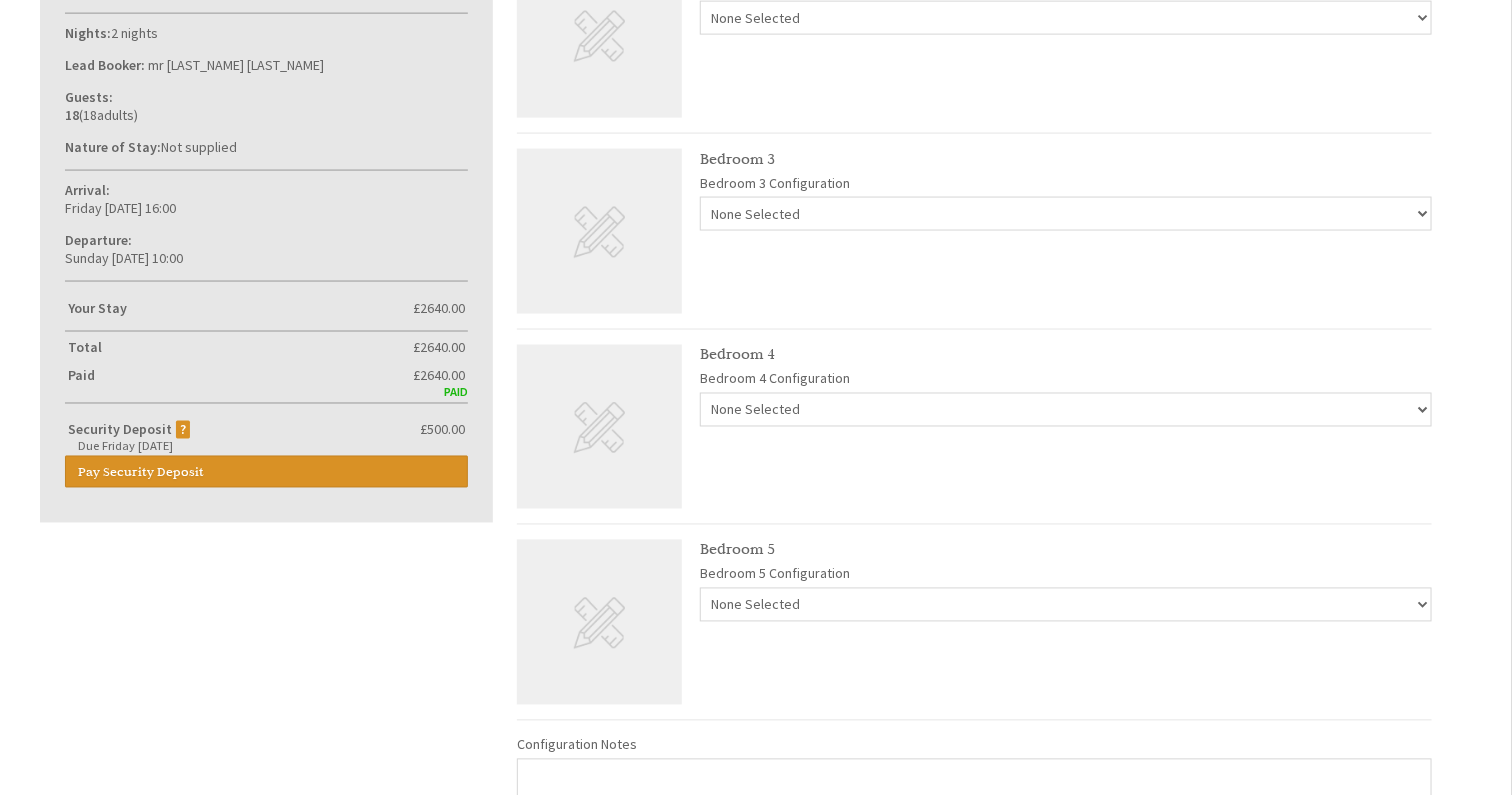 click on "None Selected
2 x single beds" at bounding box center [1066, 410] 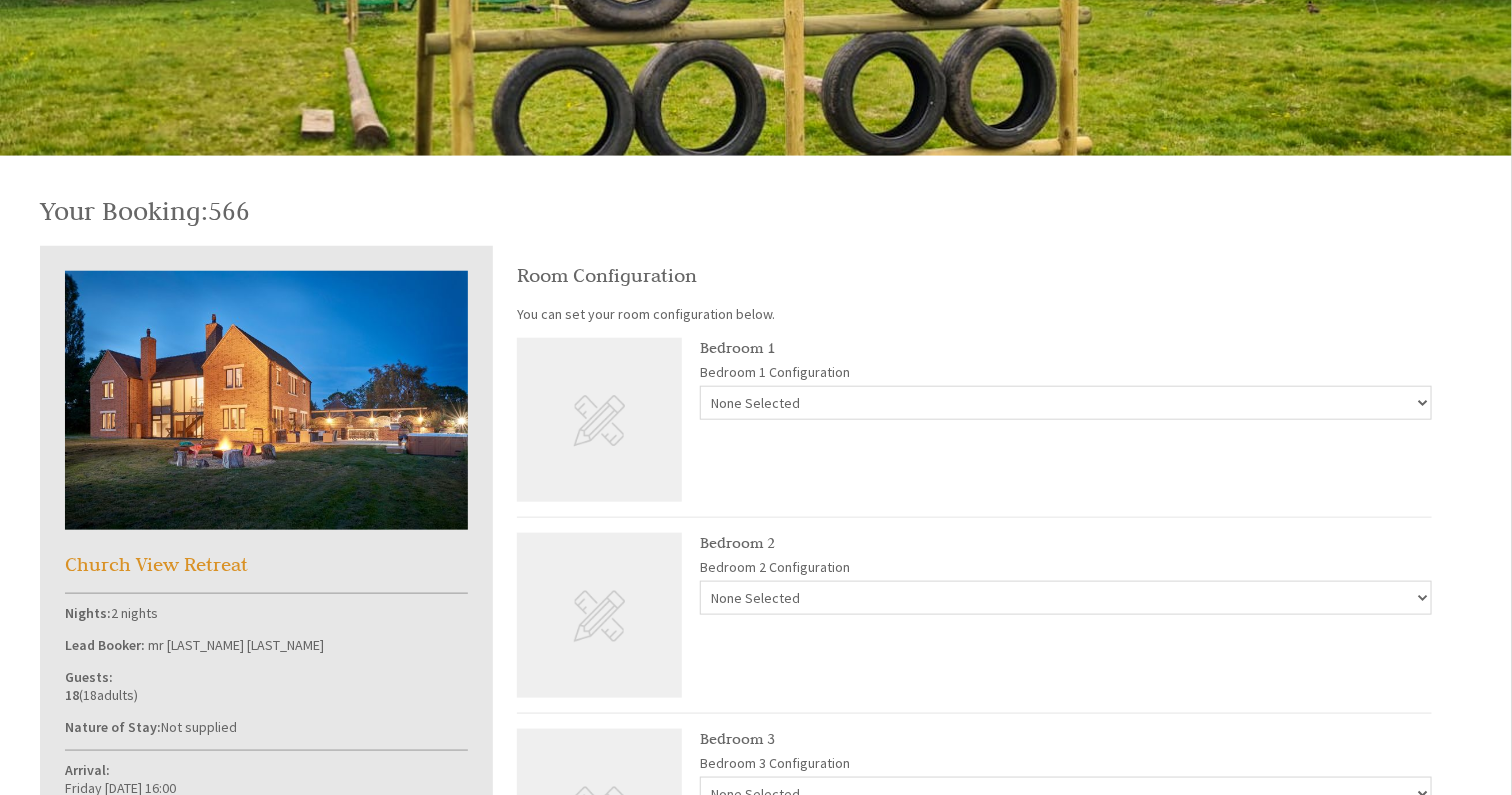 scroll, scrollTop: 550, scrollLeft: 0, axis: vertical 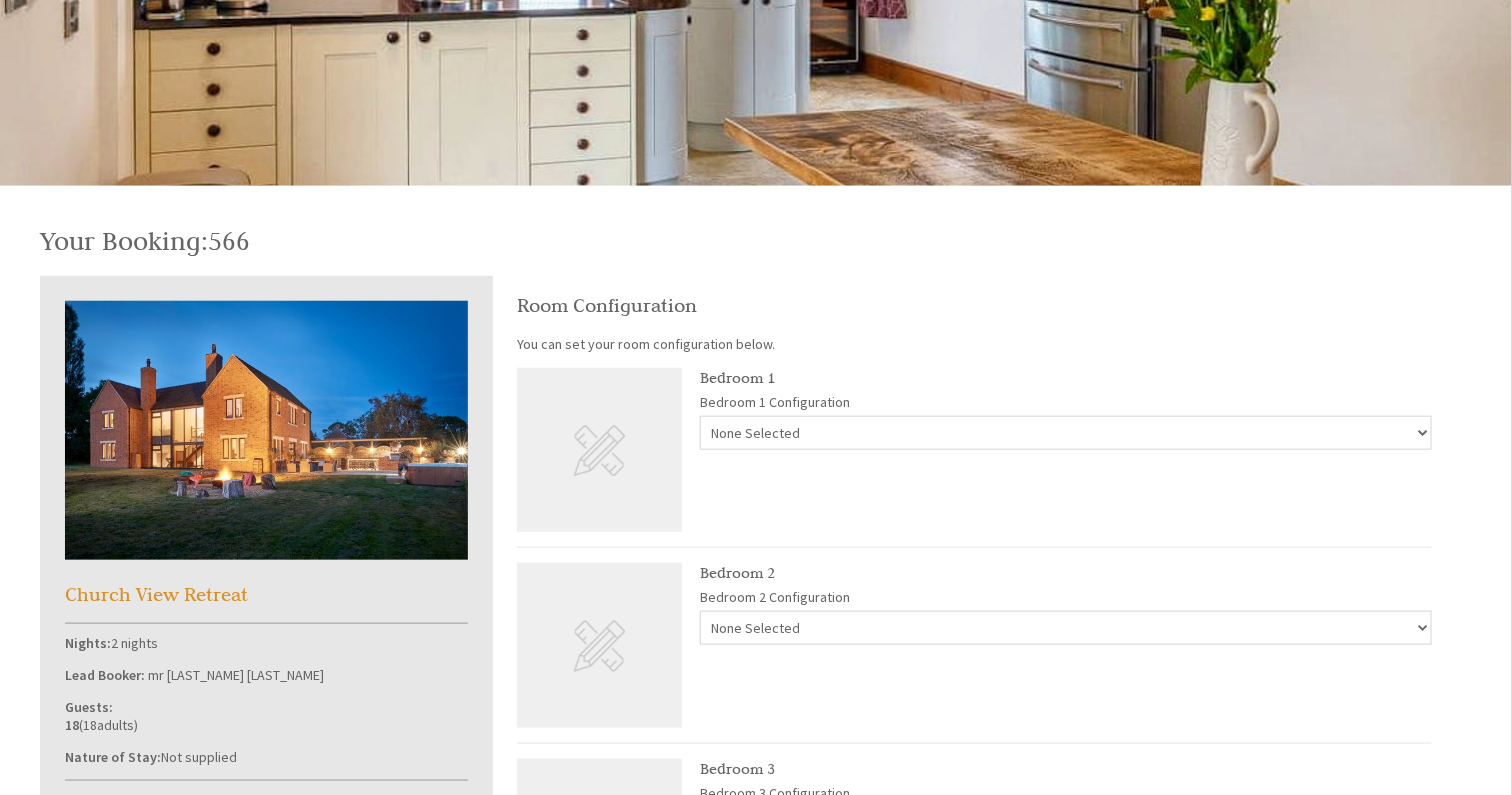 click on "None Selected
1 superking and 1 single
3 x single" at bounding box center [1066, 433] 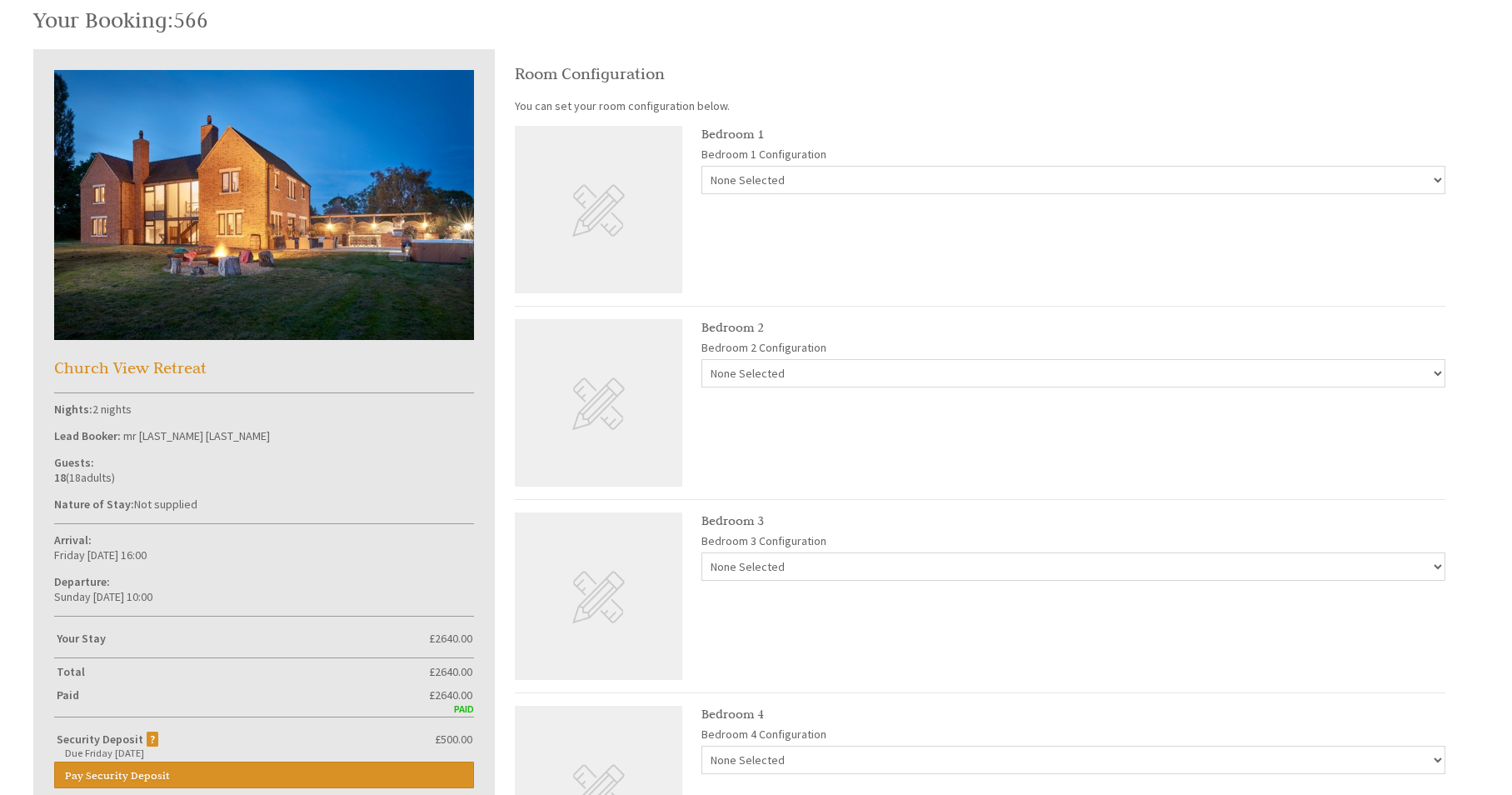 scroll, scrollTop: 734, scrollLeft: 0, axis: vertical 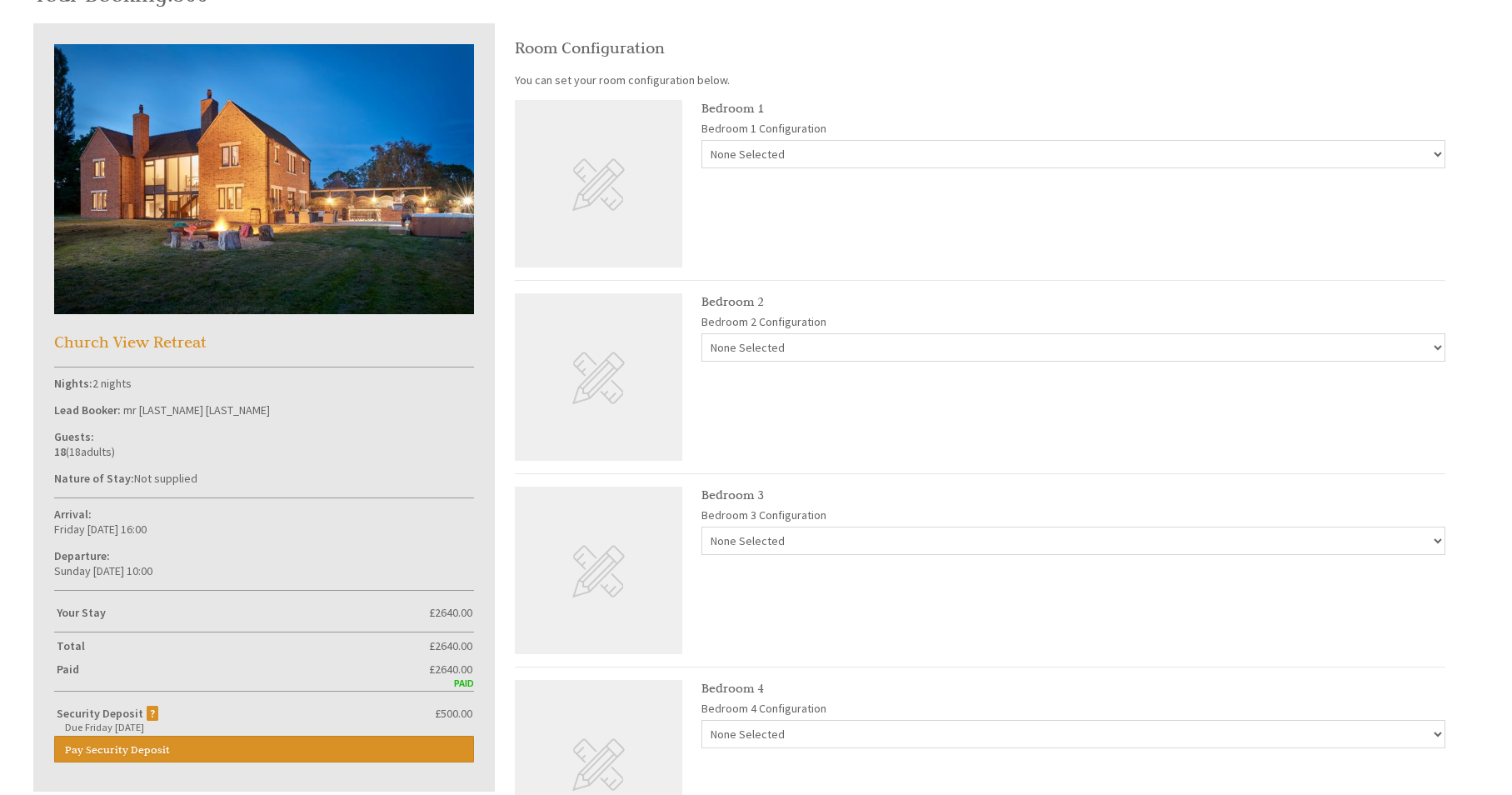click on "None Selected
1 superking and 1 single
3 x single" at bounding box center [1073, 154] 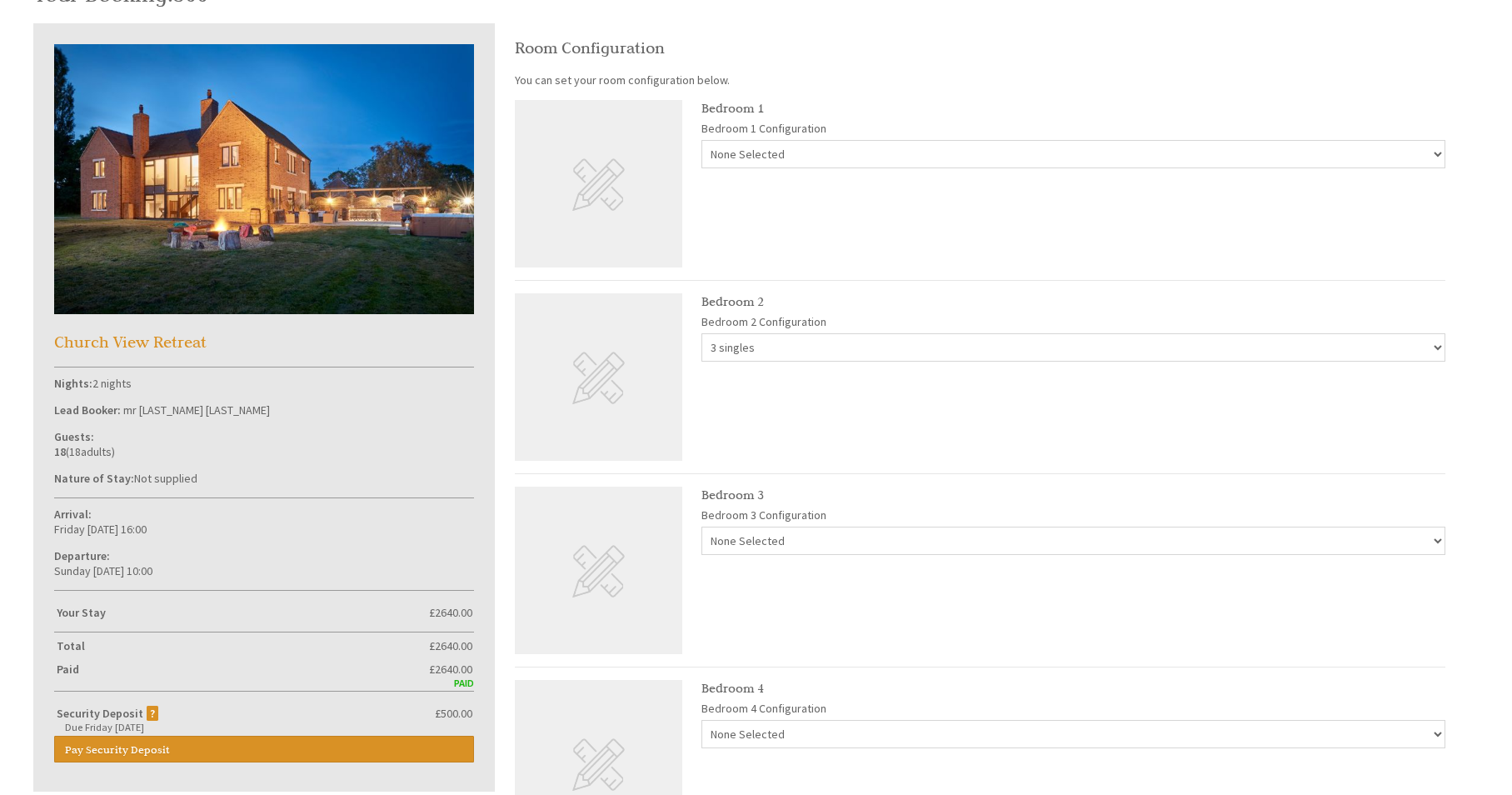 click on "None Selected
1 superking and 1 single
3 x single" at bounding box center (1073, 154) 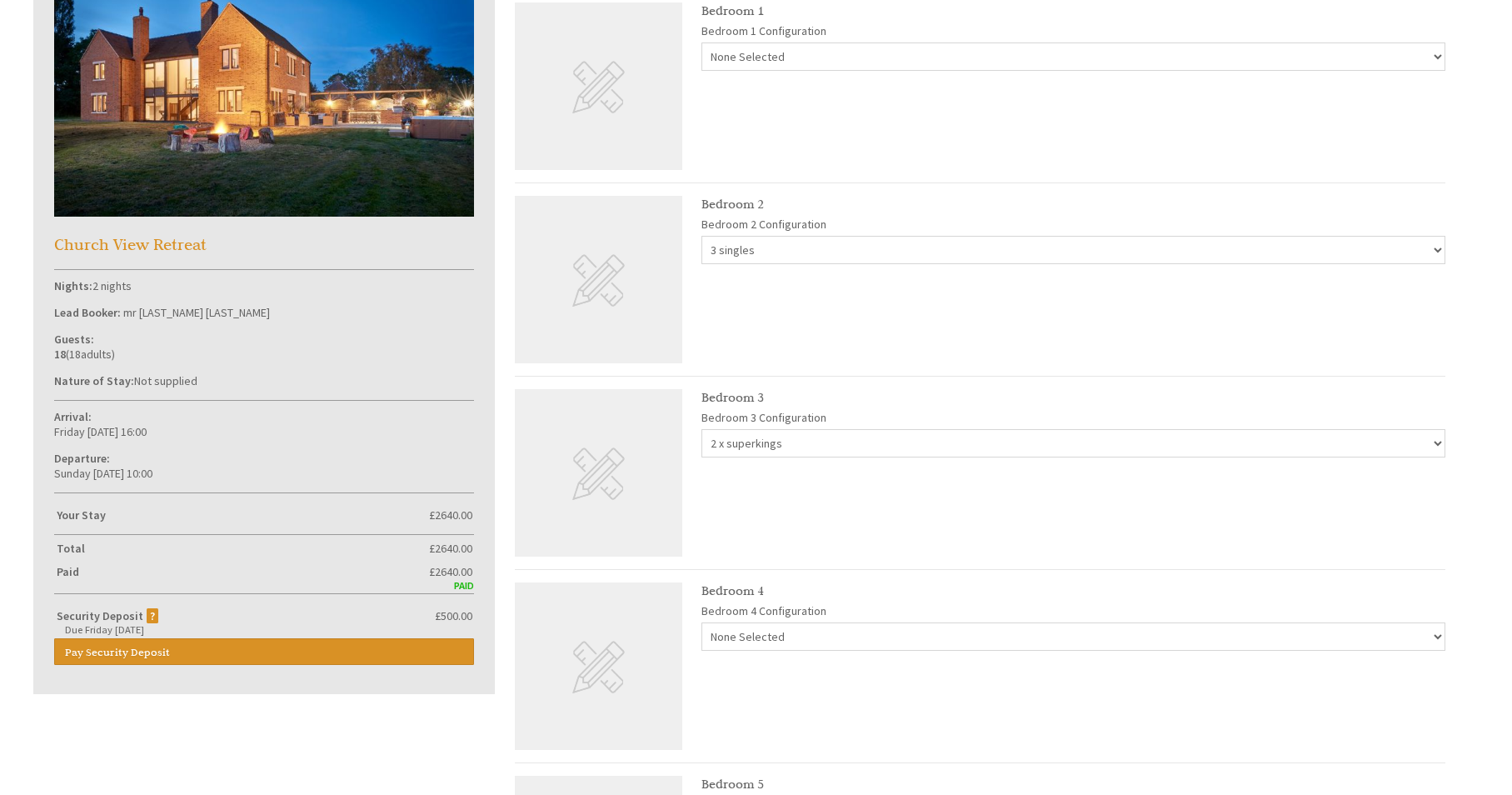 scroll, scrollTop: 871, scrollLeft: 0, axis: vertical 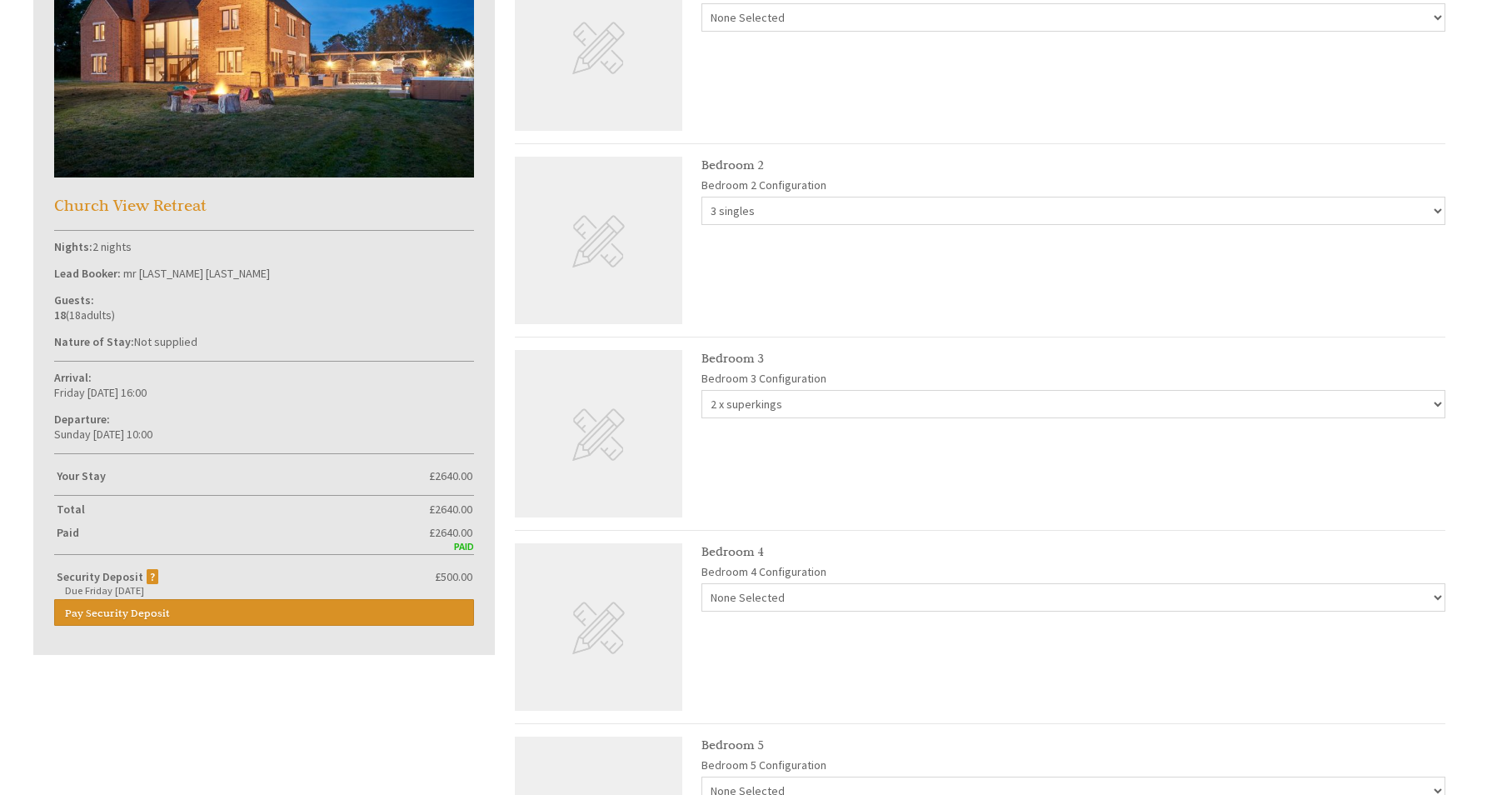 click on "None Selected
2 x single beds" at bounding box center (1073, 598) 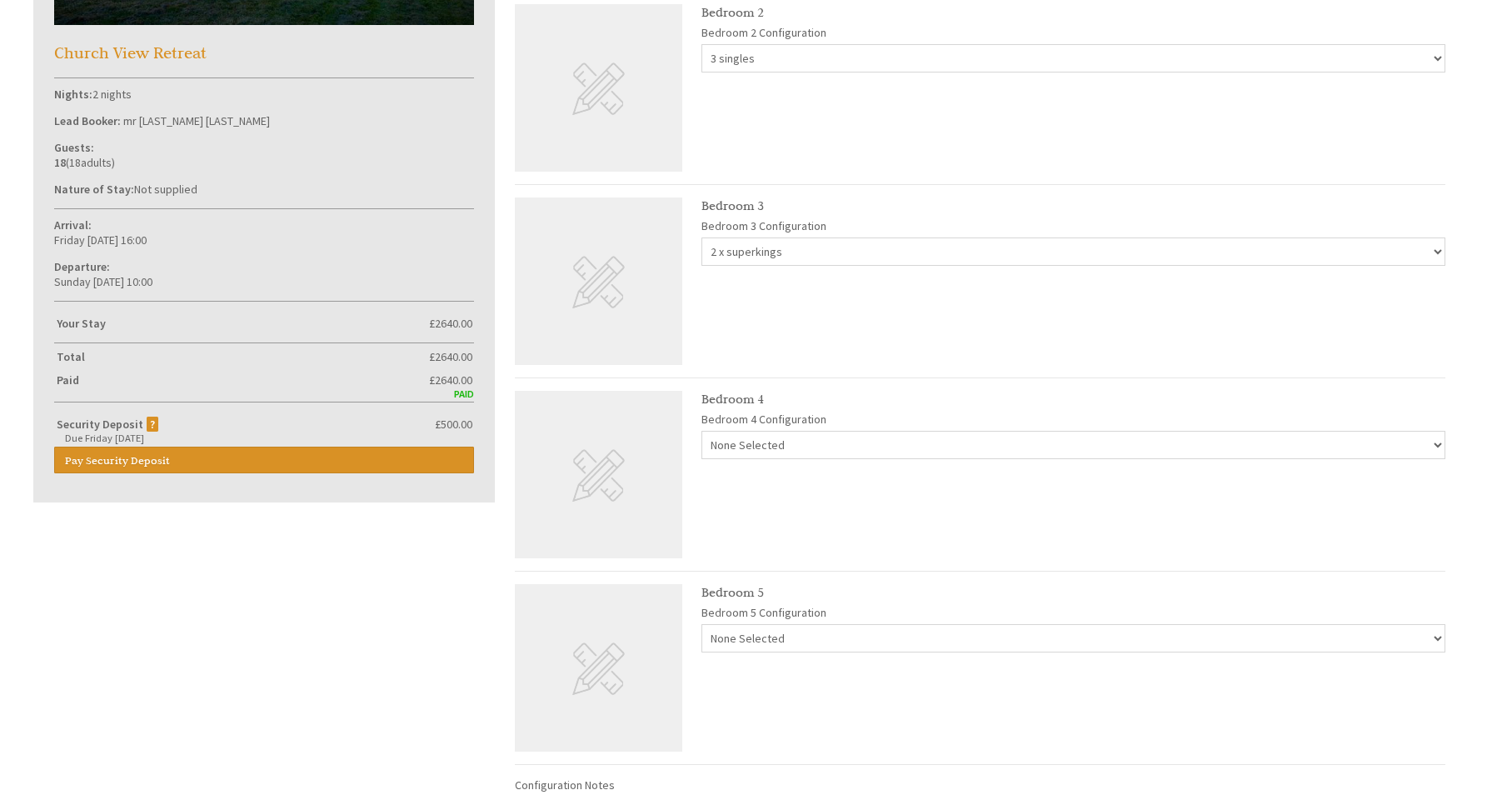 click on "Bedroom 5
Bedroom 5 Configuration
None Selected
2 x superking
6 x single
2 x singles and 2 x super king" at bounding box center [1073, 621] 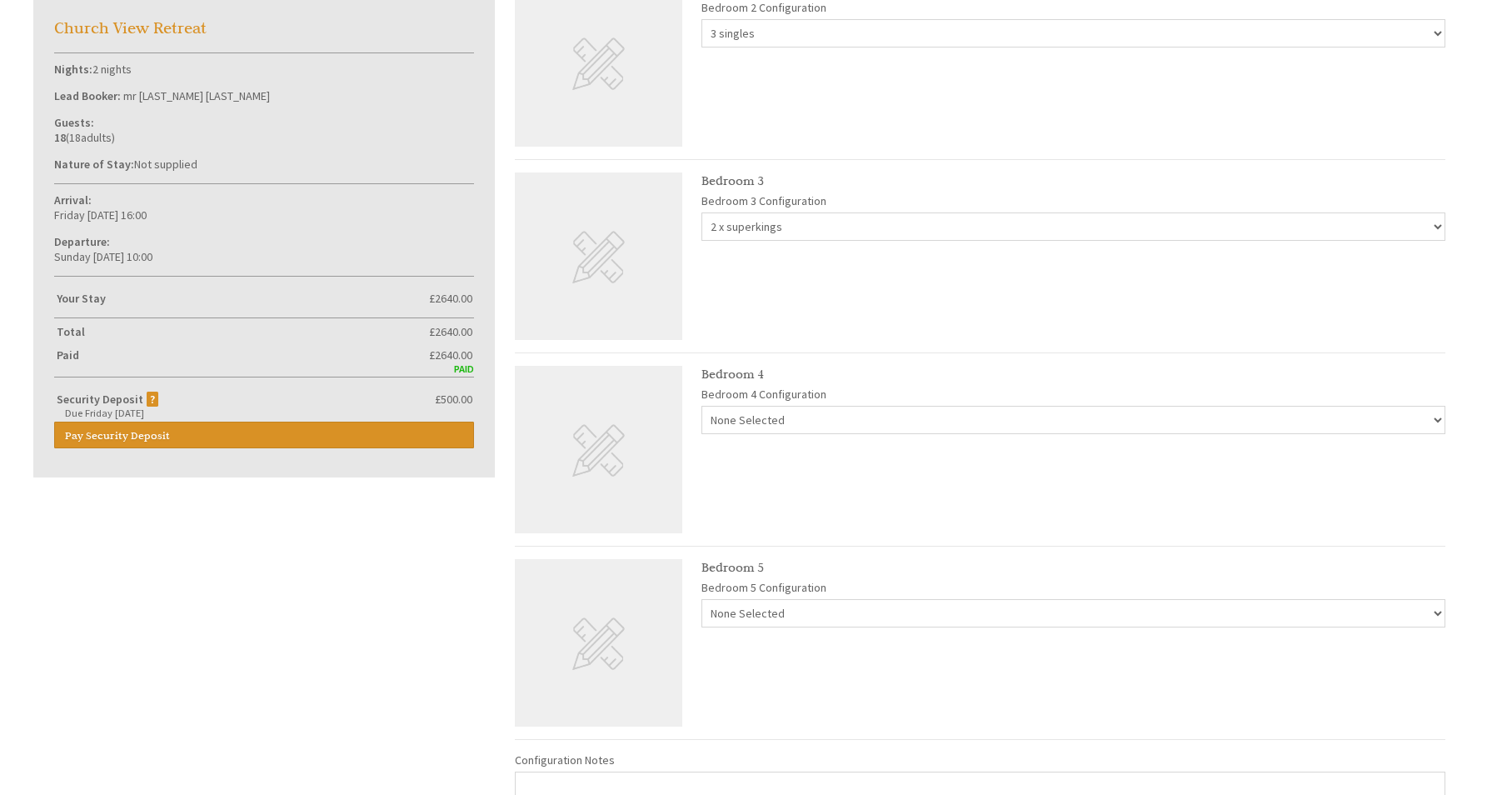 click on "None Selected
2 x superkings
4 x single
1 superking 2 x single" at bounding box center (1073, 227) 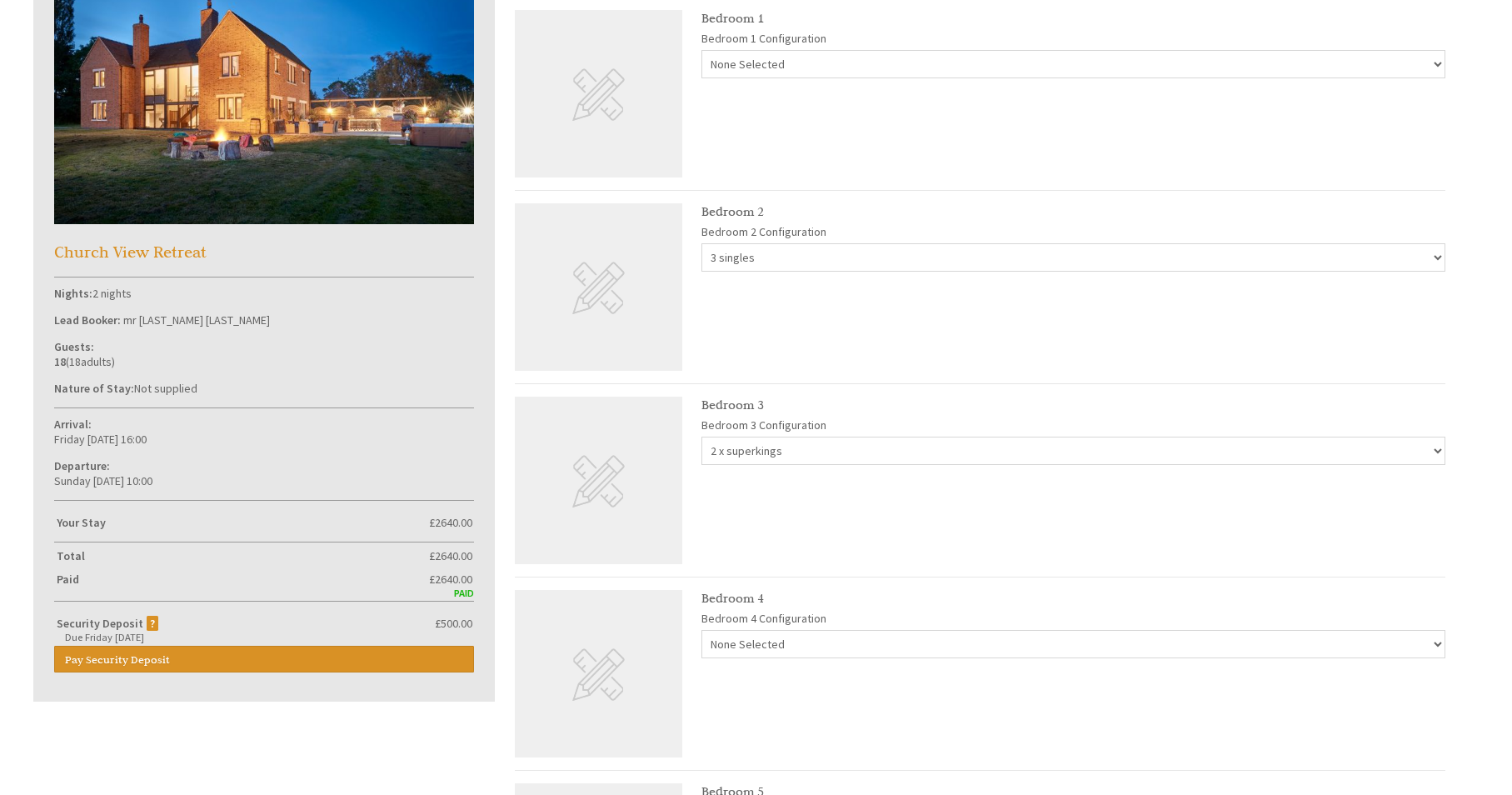 scroll, scrollTop: 823, scrollLeft: 0, axis: vertical 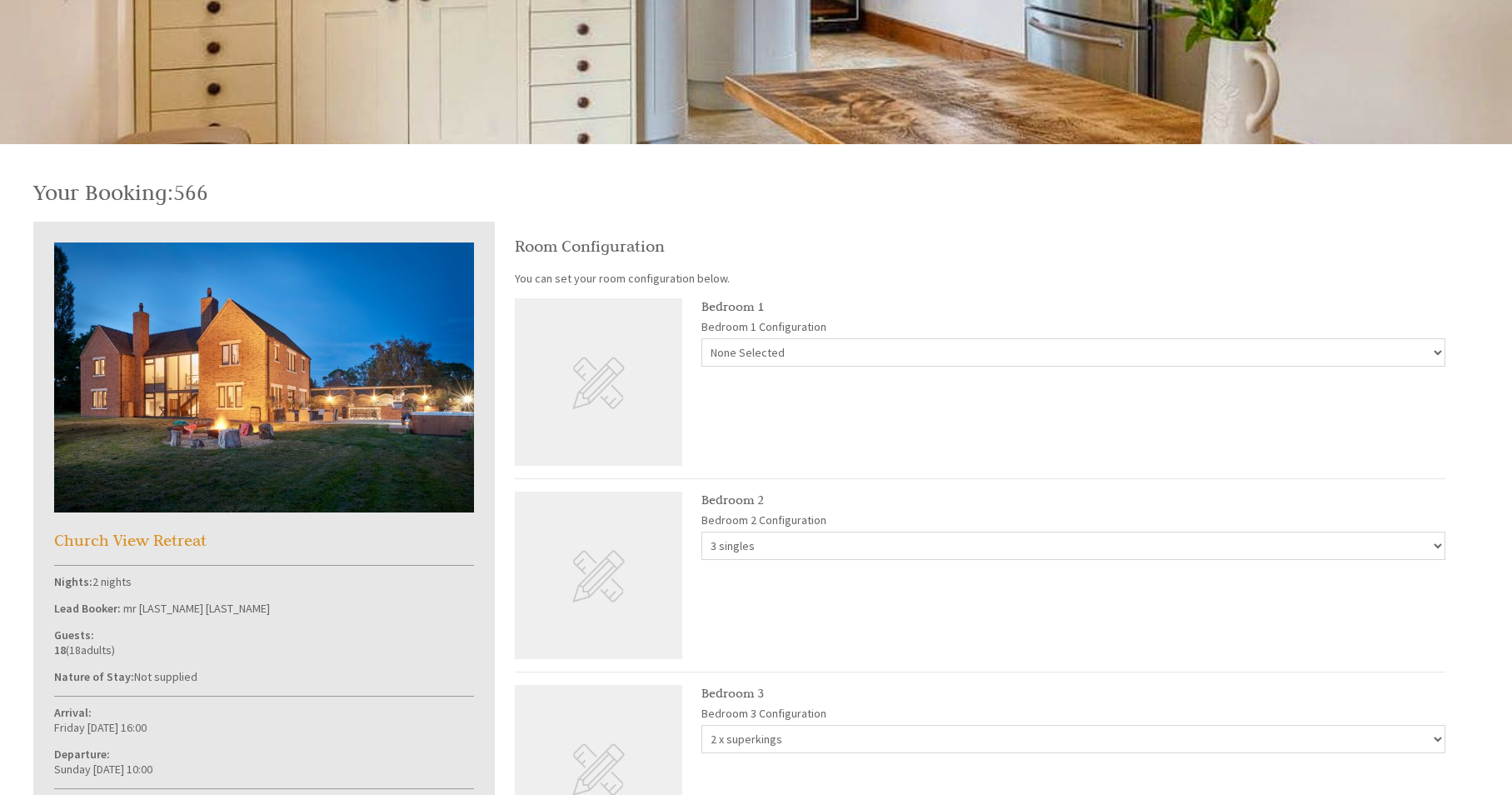 click on "None Selected
1 superking and 1 single
3 x single" at bounding box center [1073, 352] 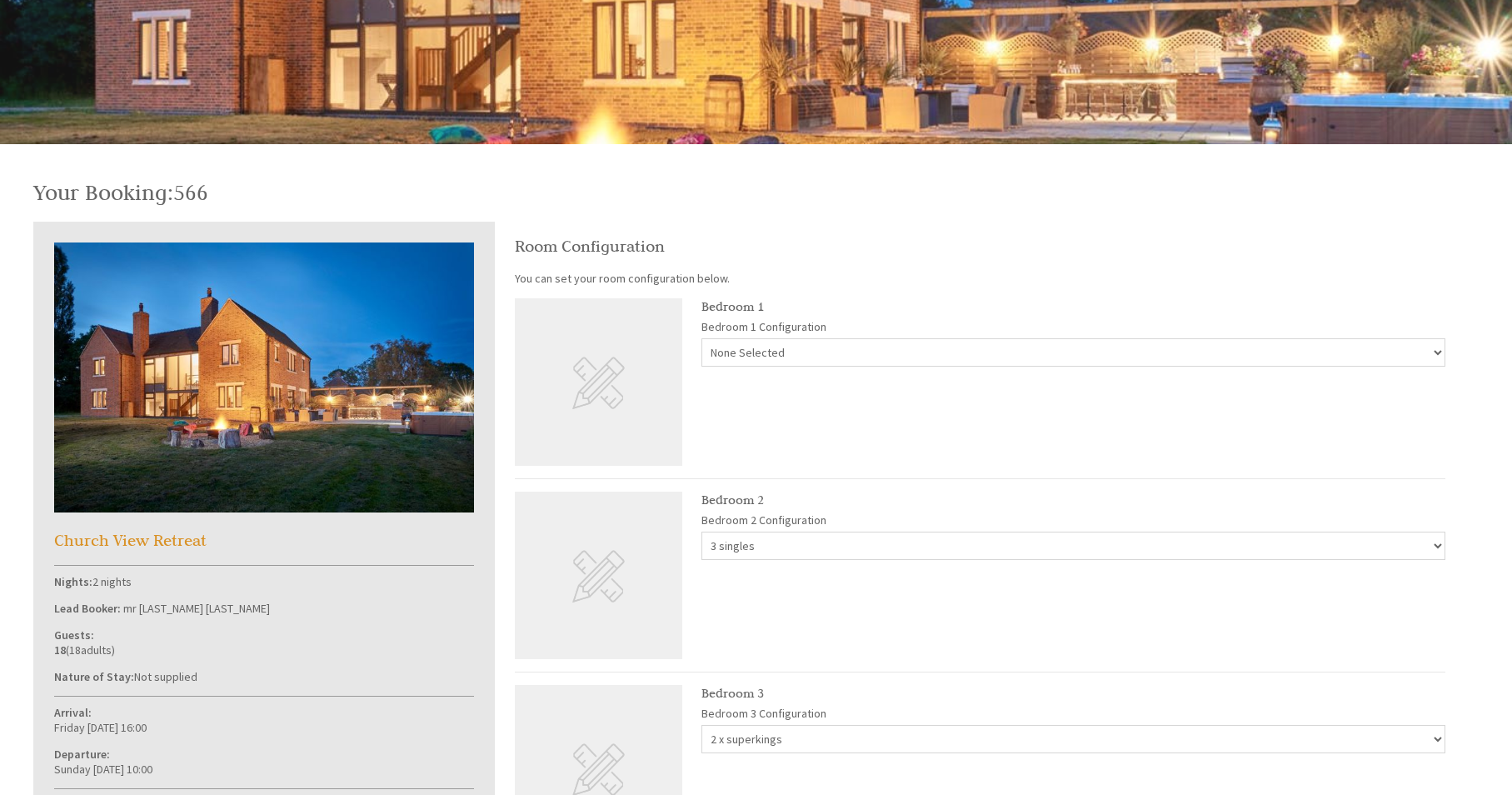 click on "Room Configuration
You can set your room configuration below.
Bedroom 1
Bedroom 1 Configuration
None Selected
1 superking and 1 single
3 x single
Bedroom 2
Bedroom 2 Configuration
None Selected
1 superking
3 singles
1 single
Bedroom 3
Bedroom 3  Configuration
None Selected
2 x superkings
4 x single
1 superking 2 x single
Bedroom 4
Bedroom 4 Configuration
None Selected
2 x single beds
Bedroom 5" at bounding box center [980, 834] 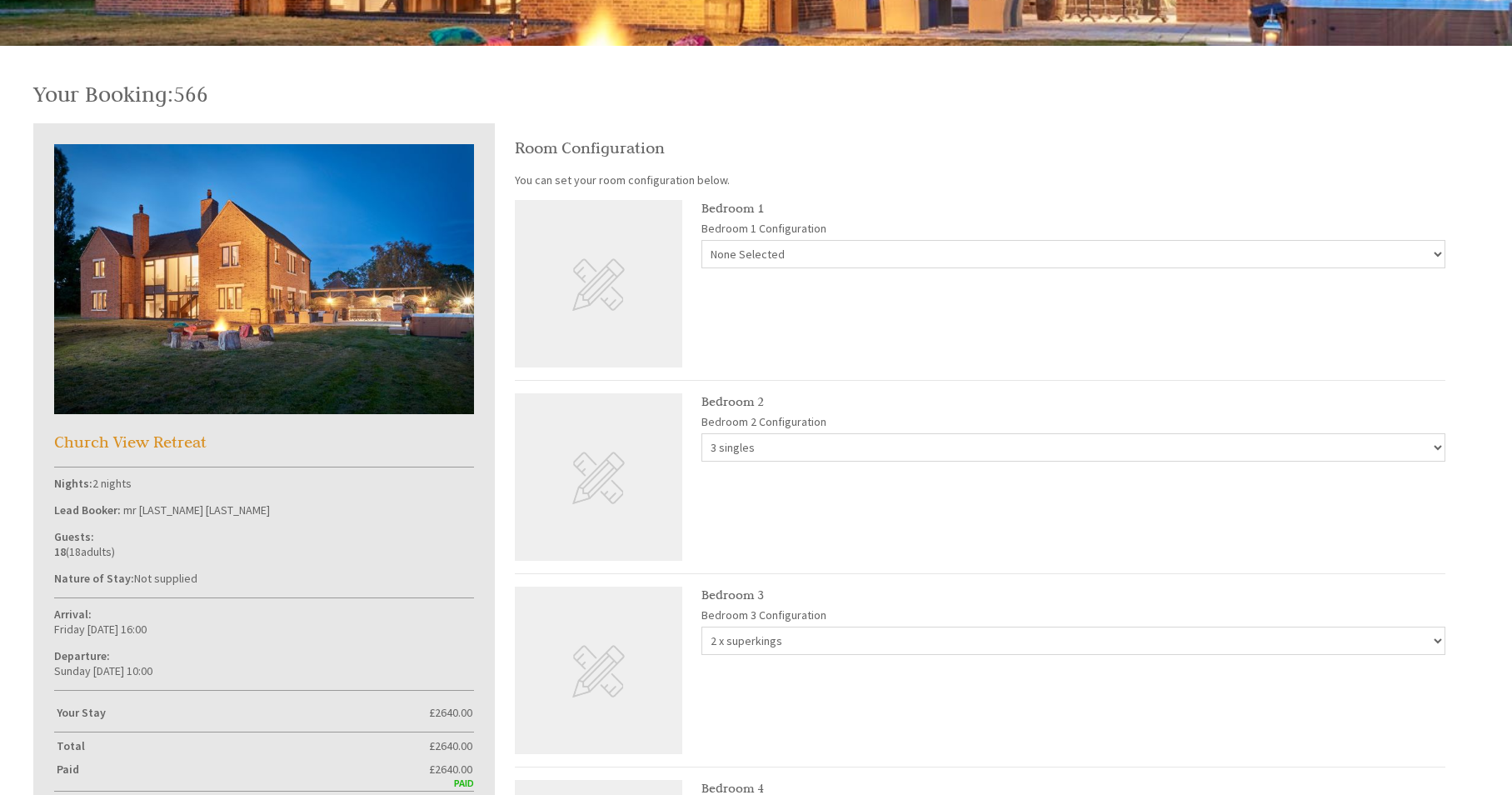 scroll, scrollTop: 636, scrollLeft: 0, axis: vertical 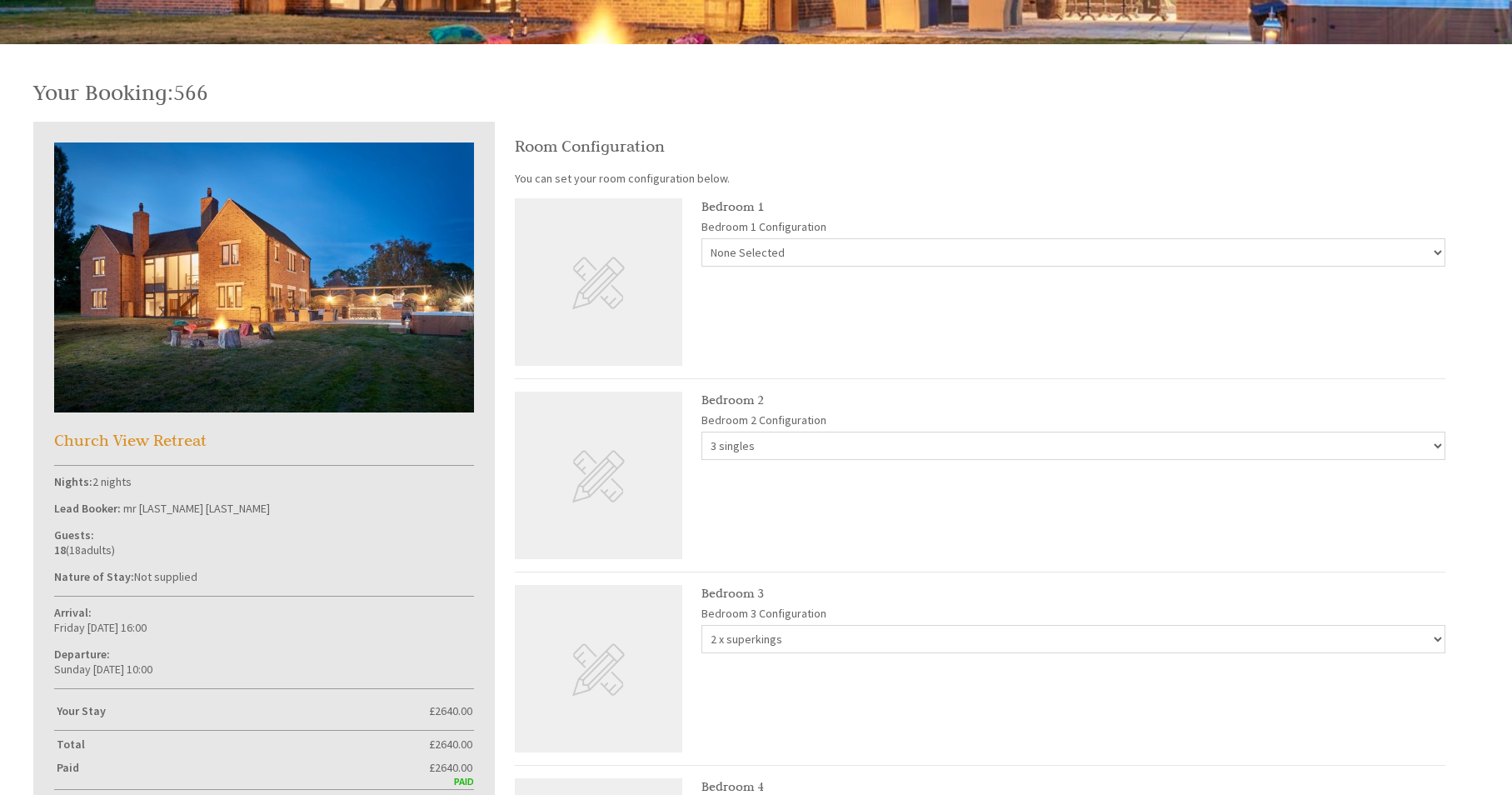 click on "None Selected
1 superking and 1 single
3 x single" at bounding box center (1073, 252) 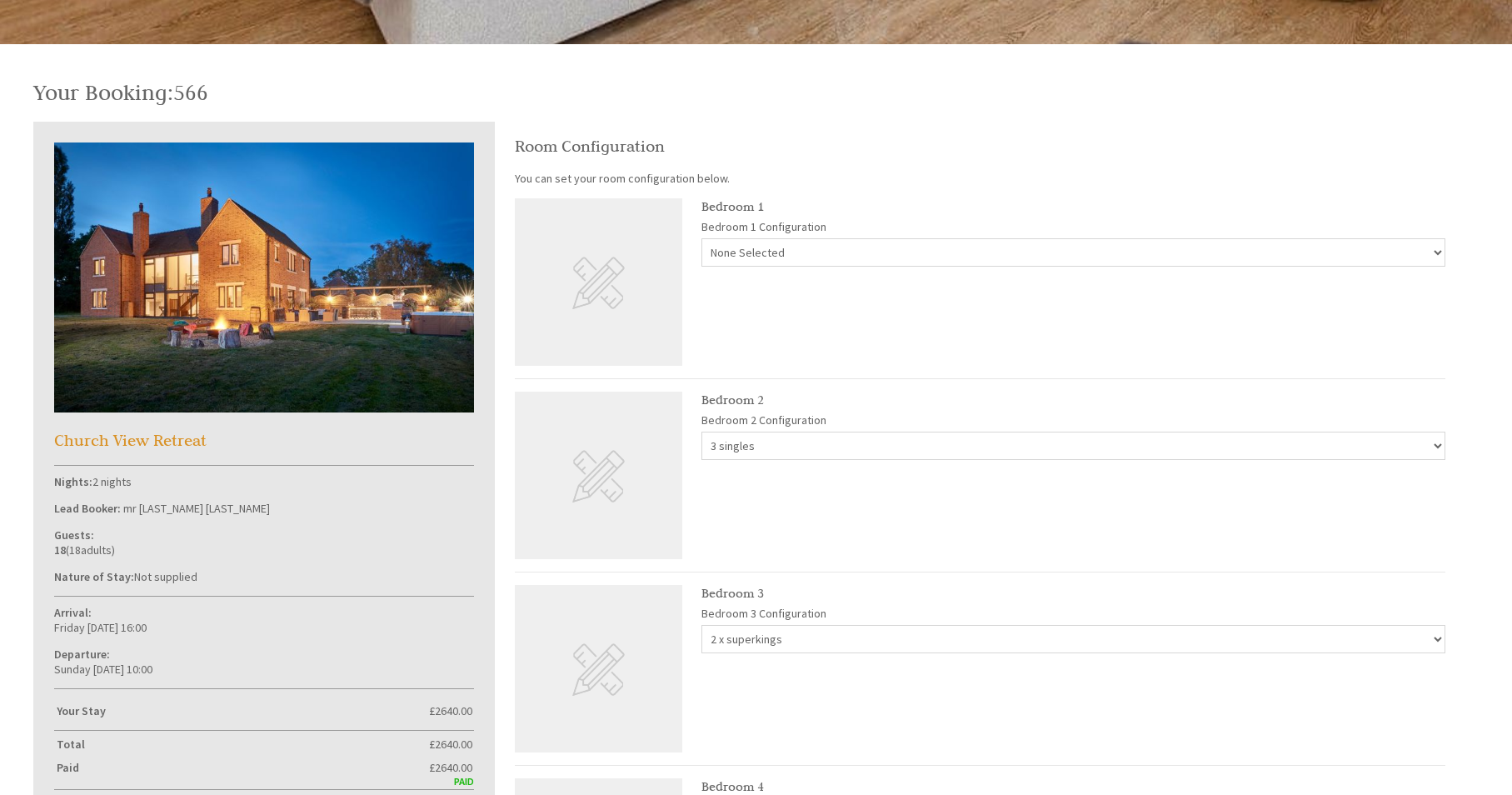 click on "None Selected
1 superking and 1 single
3 x single" at bounding box center [1073, 252] 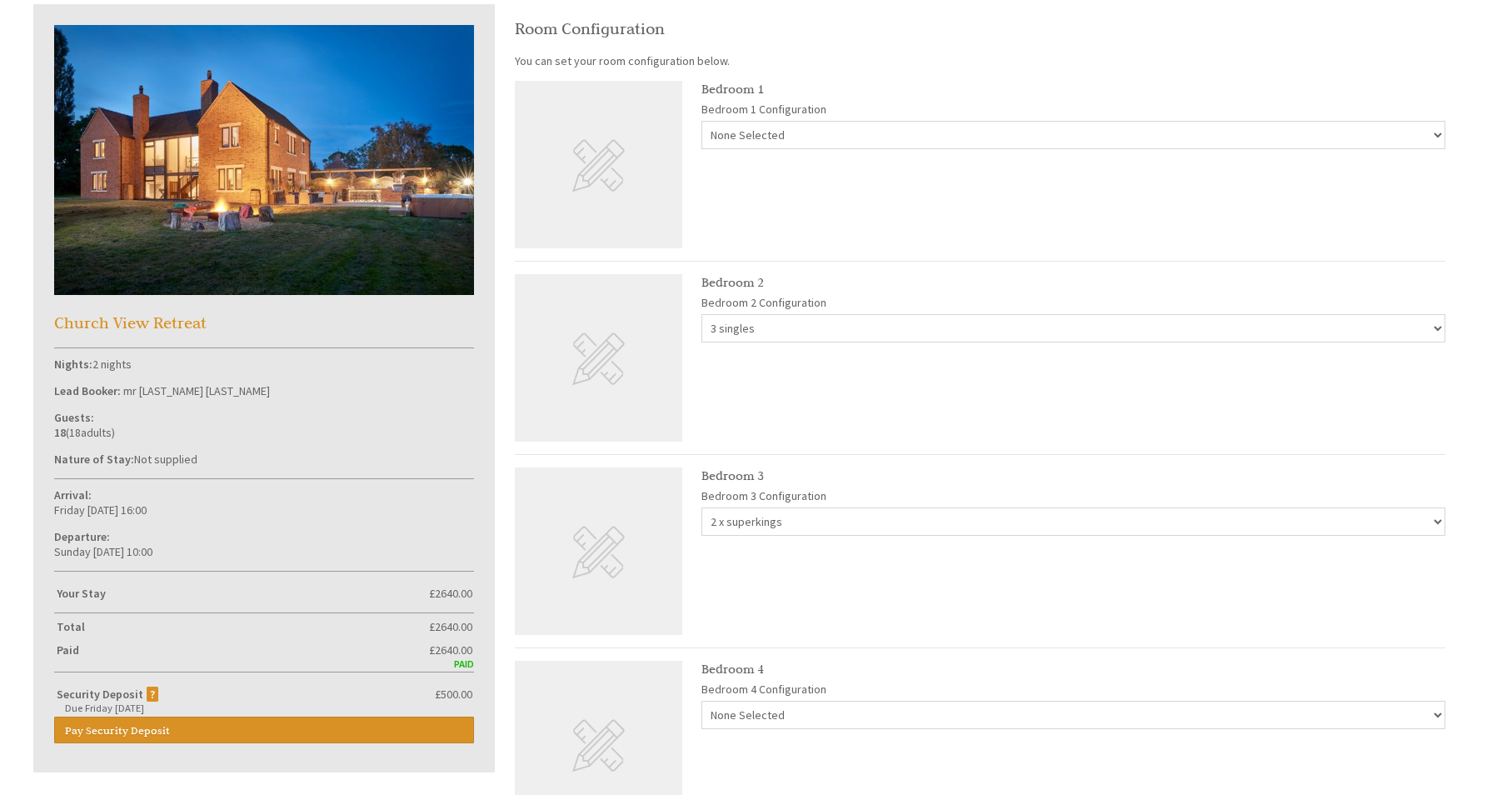 scroll, scrollTop: 756, scrollLeft: 0, axis: vertical 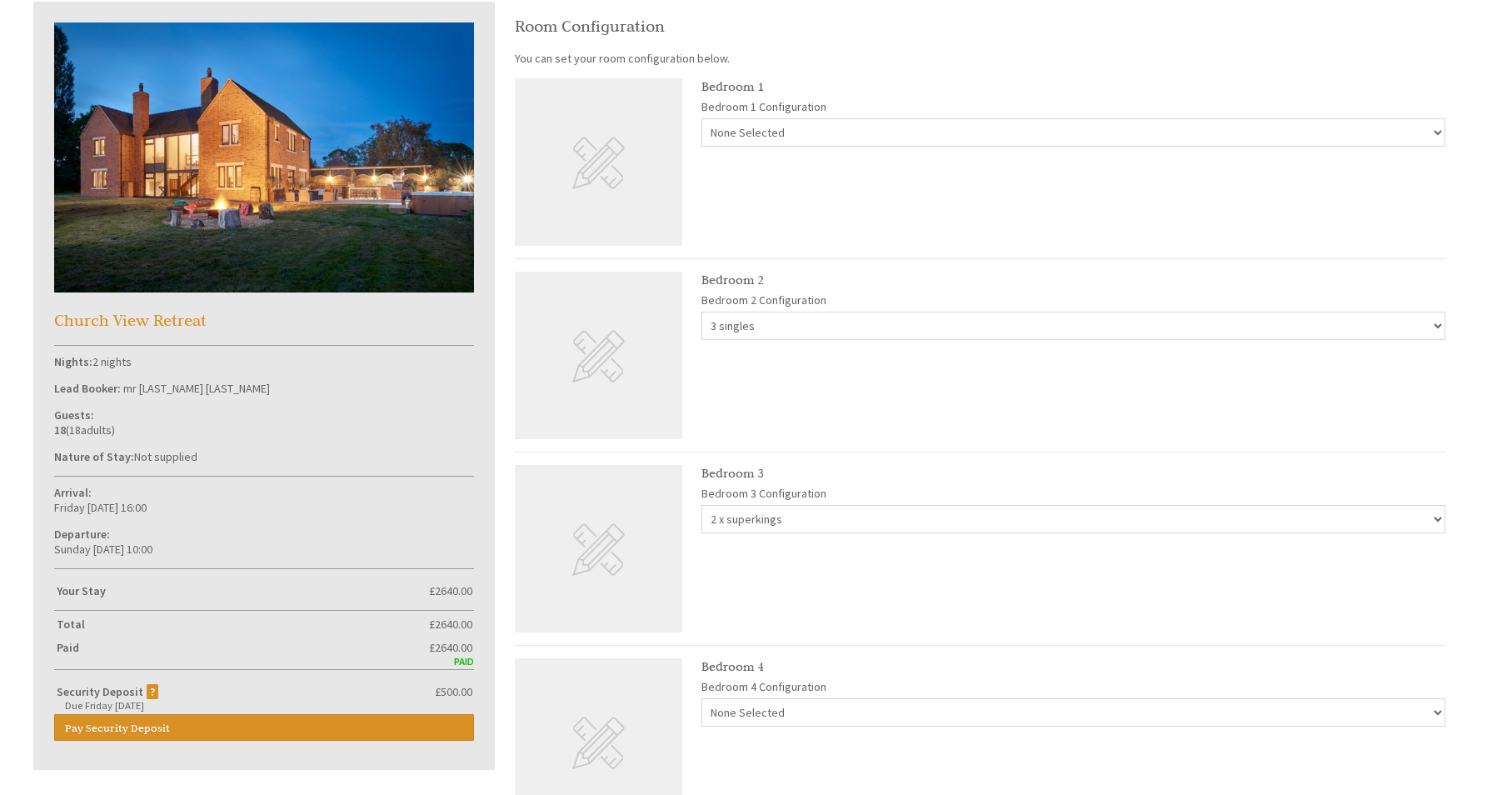 click on "None Selected
1 superking
3 singles
1 single" at bounding box center (1073, 326) 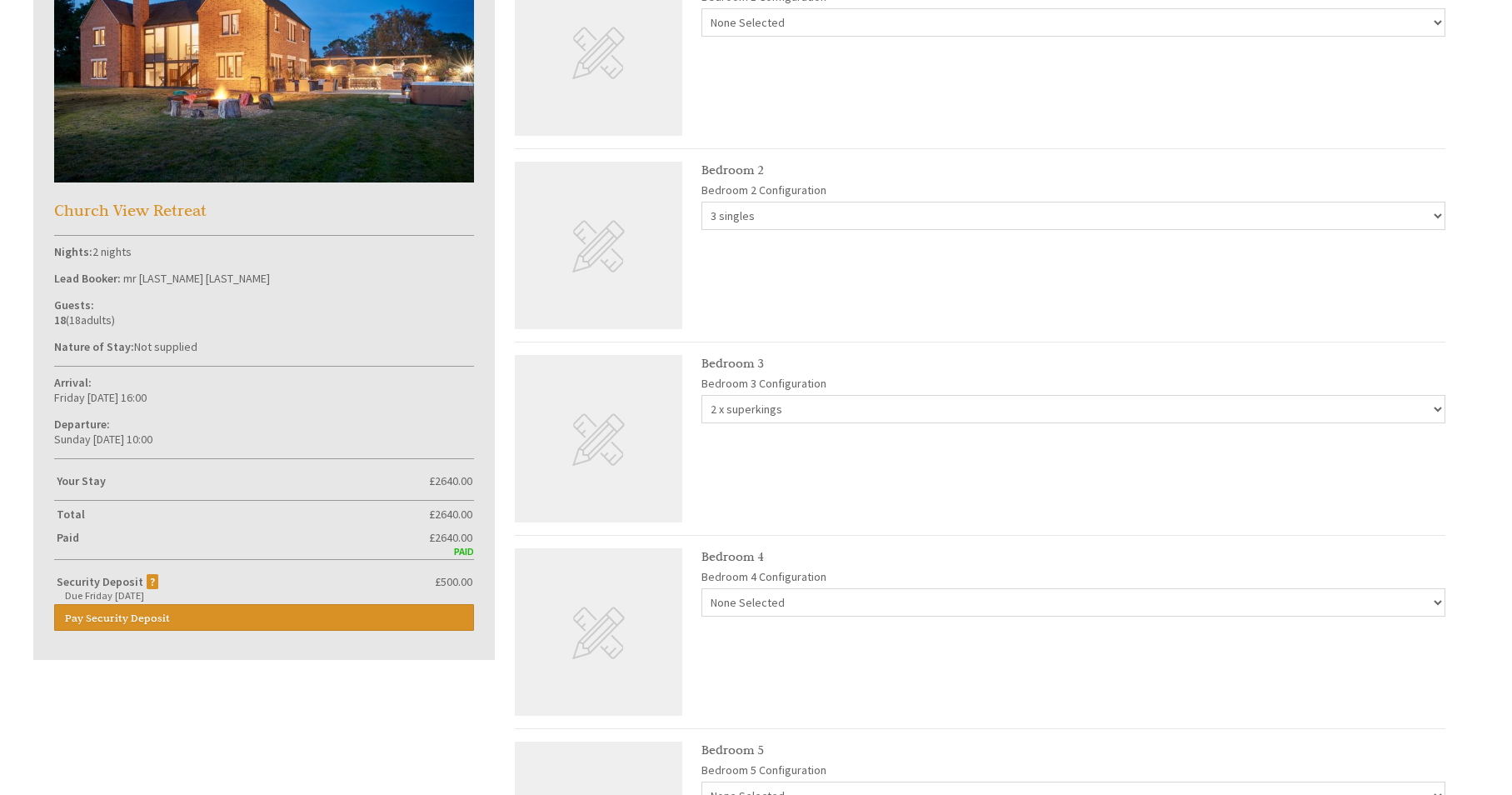 scroll, scrollTop: 873, scrollLeft: 0, axis: vertical 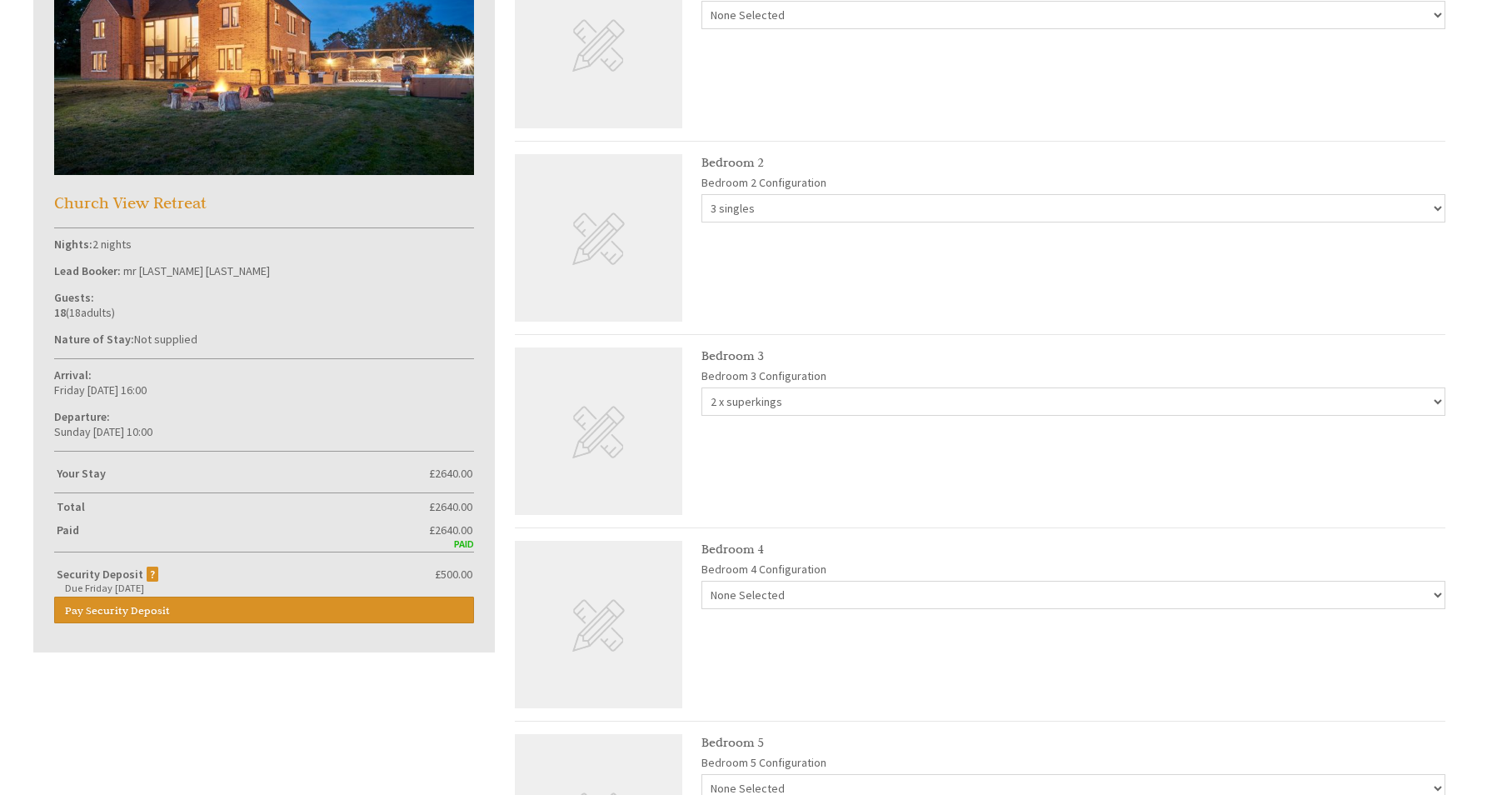 click on "None Selected
2 x superkings
4 x single
1 superking 2 x single" at bounding box center (1073, 402) 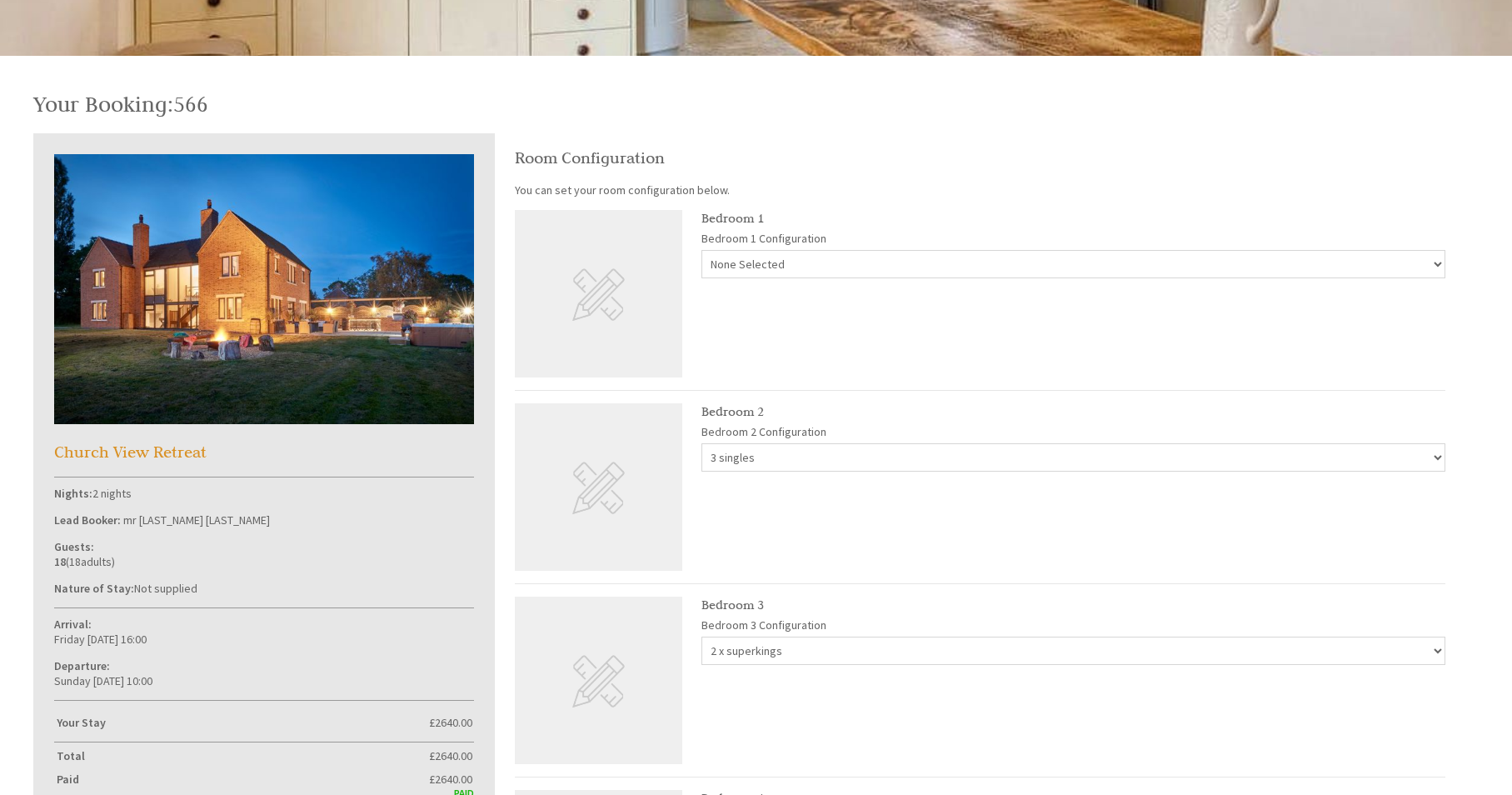 scroll, scrollTop: 638, scrollLeft: 0, axis: vertical 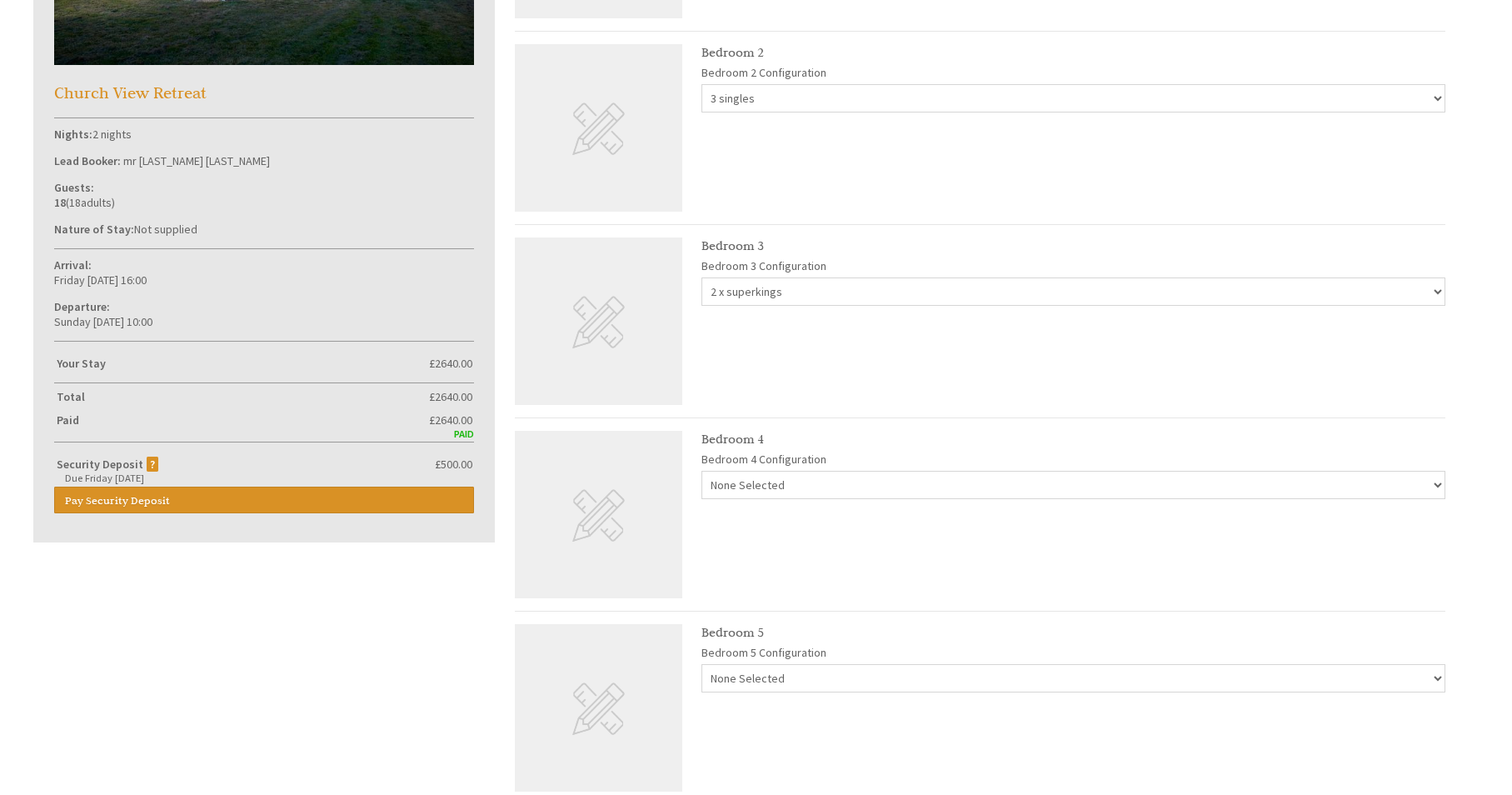 click on "None Selected
2 x single beds" at bounding box center (1073, 485) 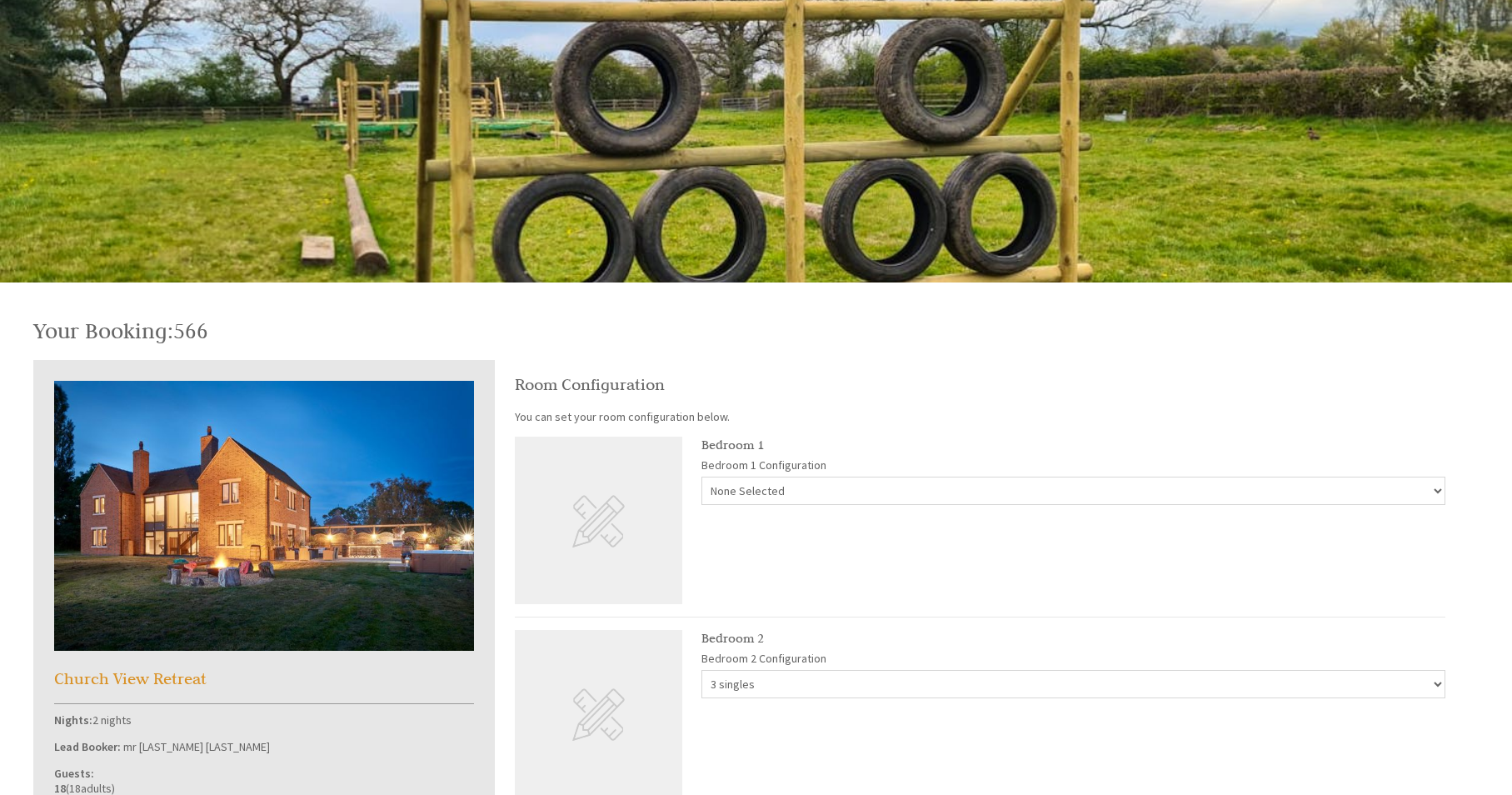 scroll, scrollTop: 1464, scrollLeft: 0, axis: vertical 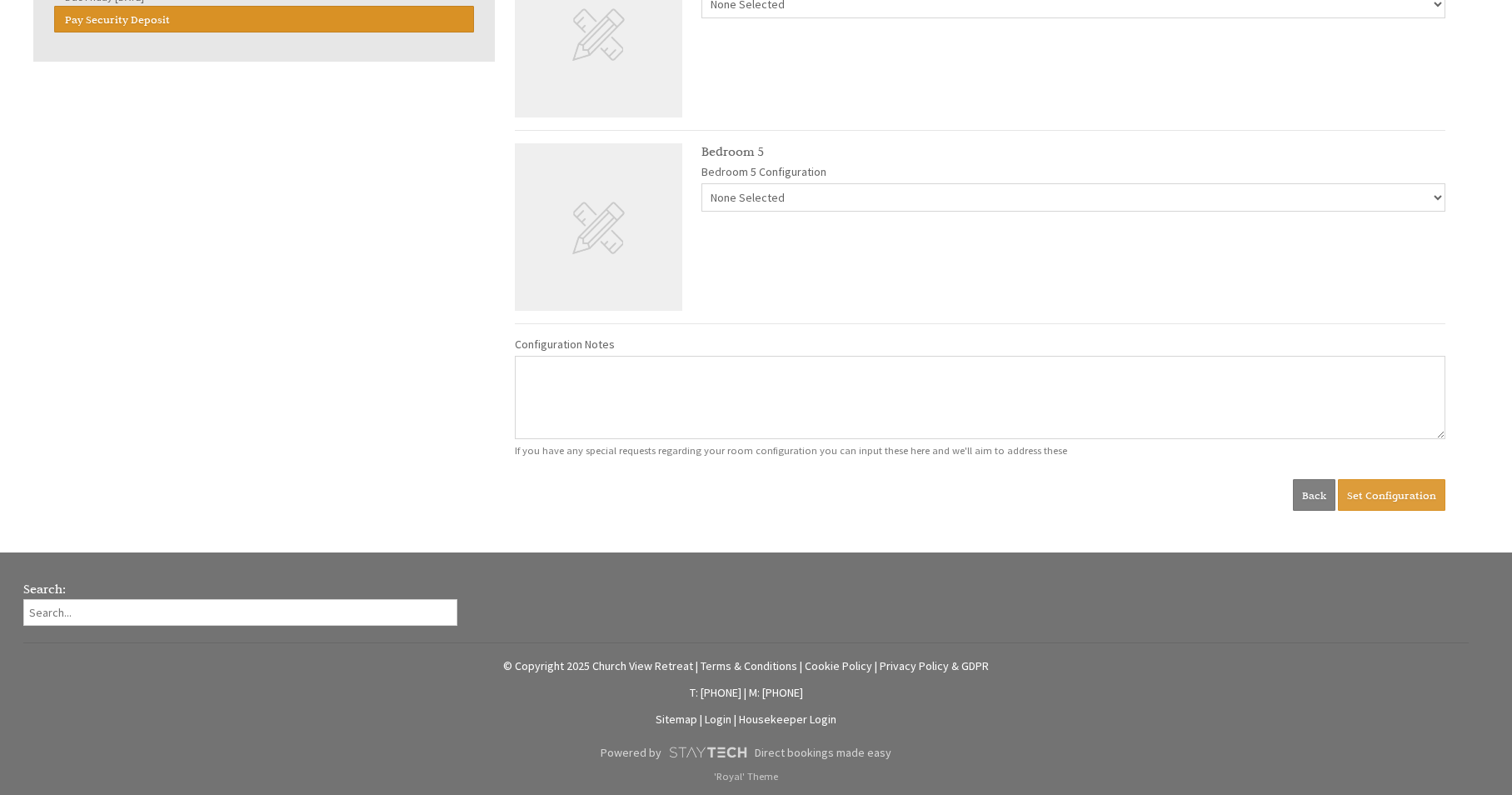 click on "Set Configuration" at bounding box center (1391, 495) 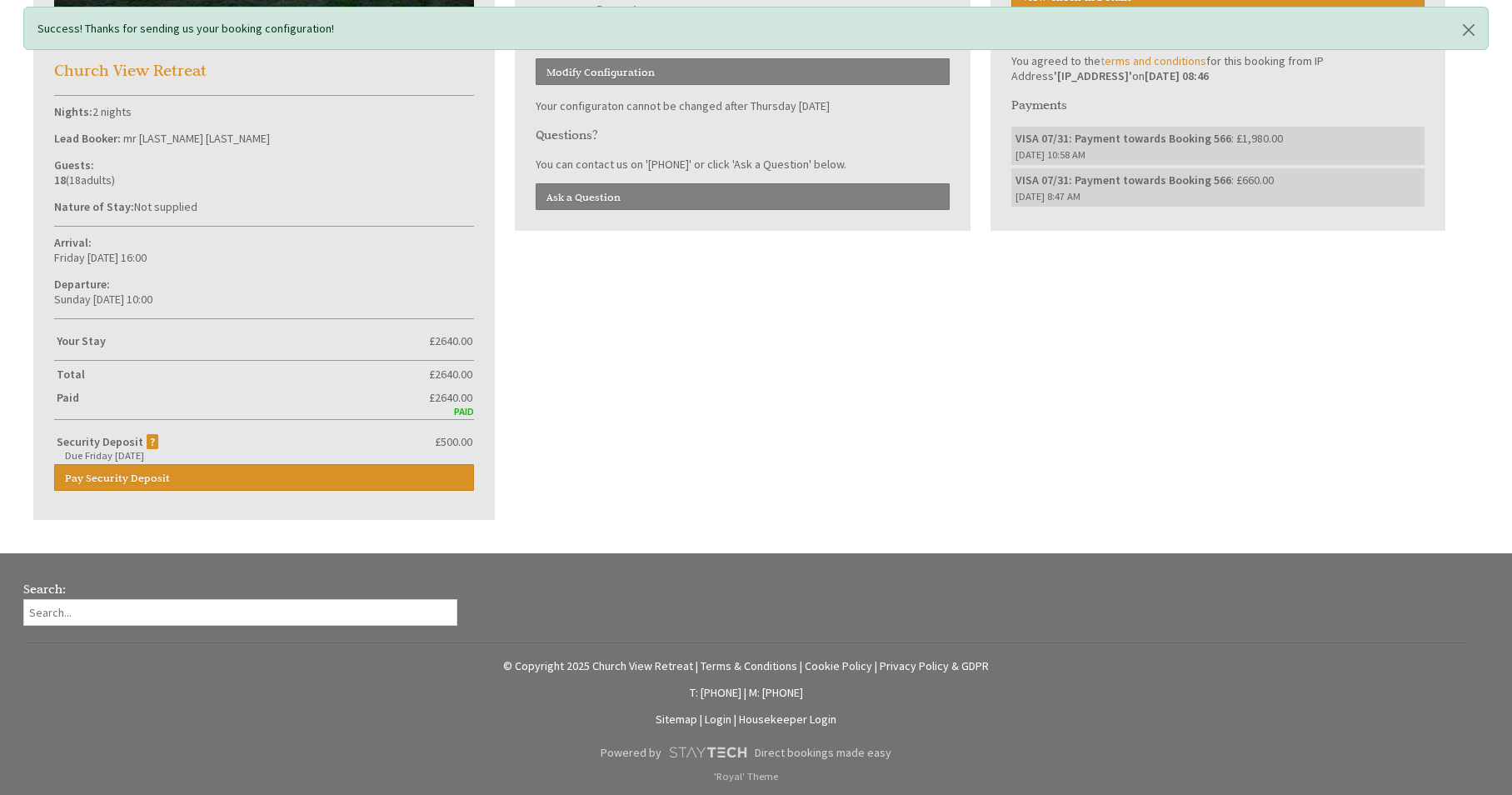 scroll, scrollTop: 0, scrollLeft: 0, axis: both 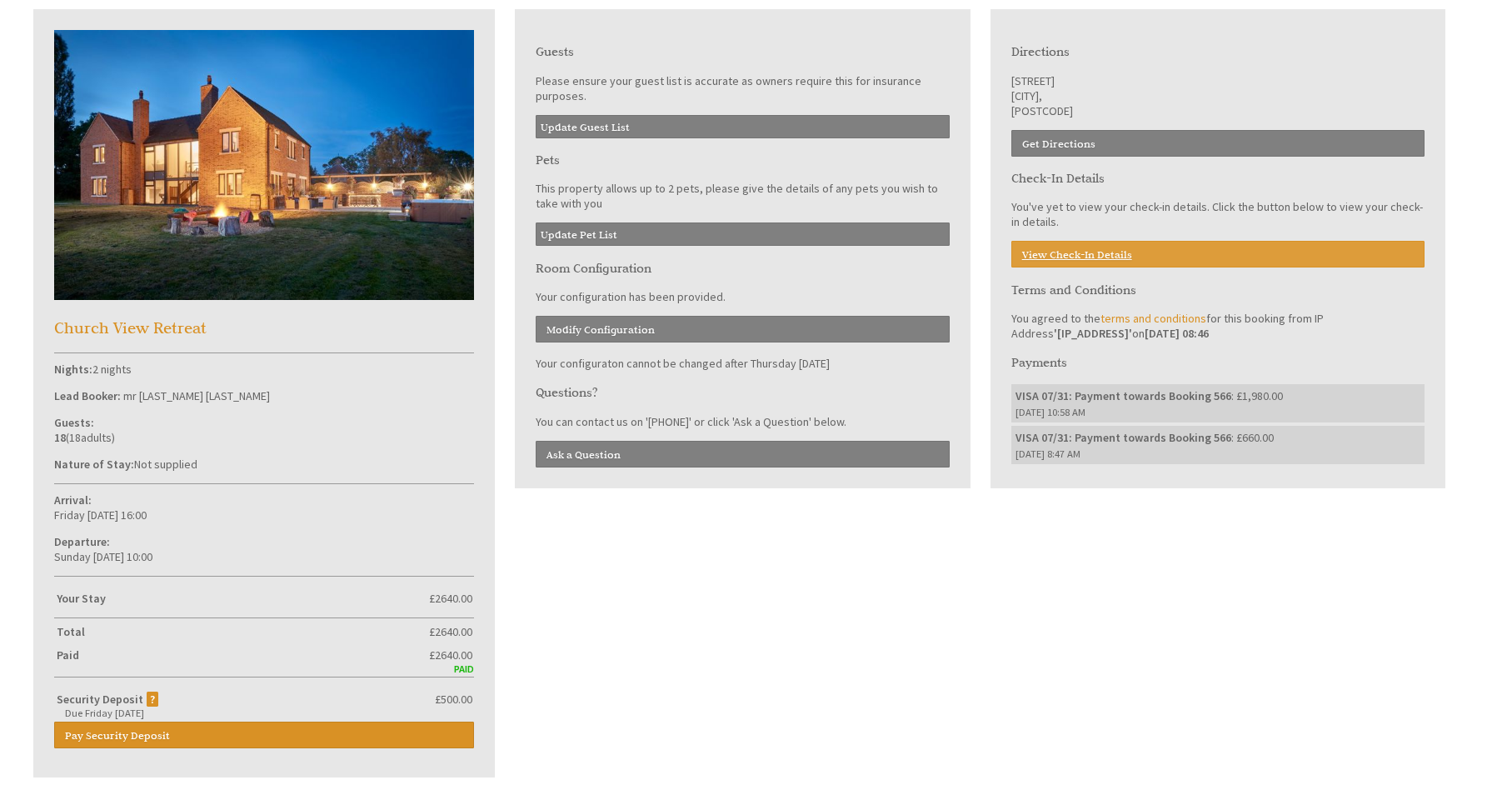 click on "View Check-In Details" at bounding box center (1218, 254) 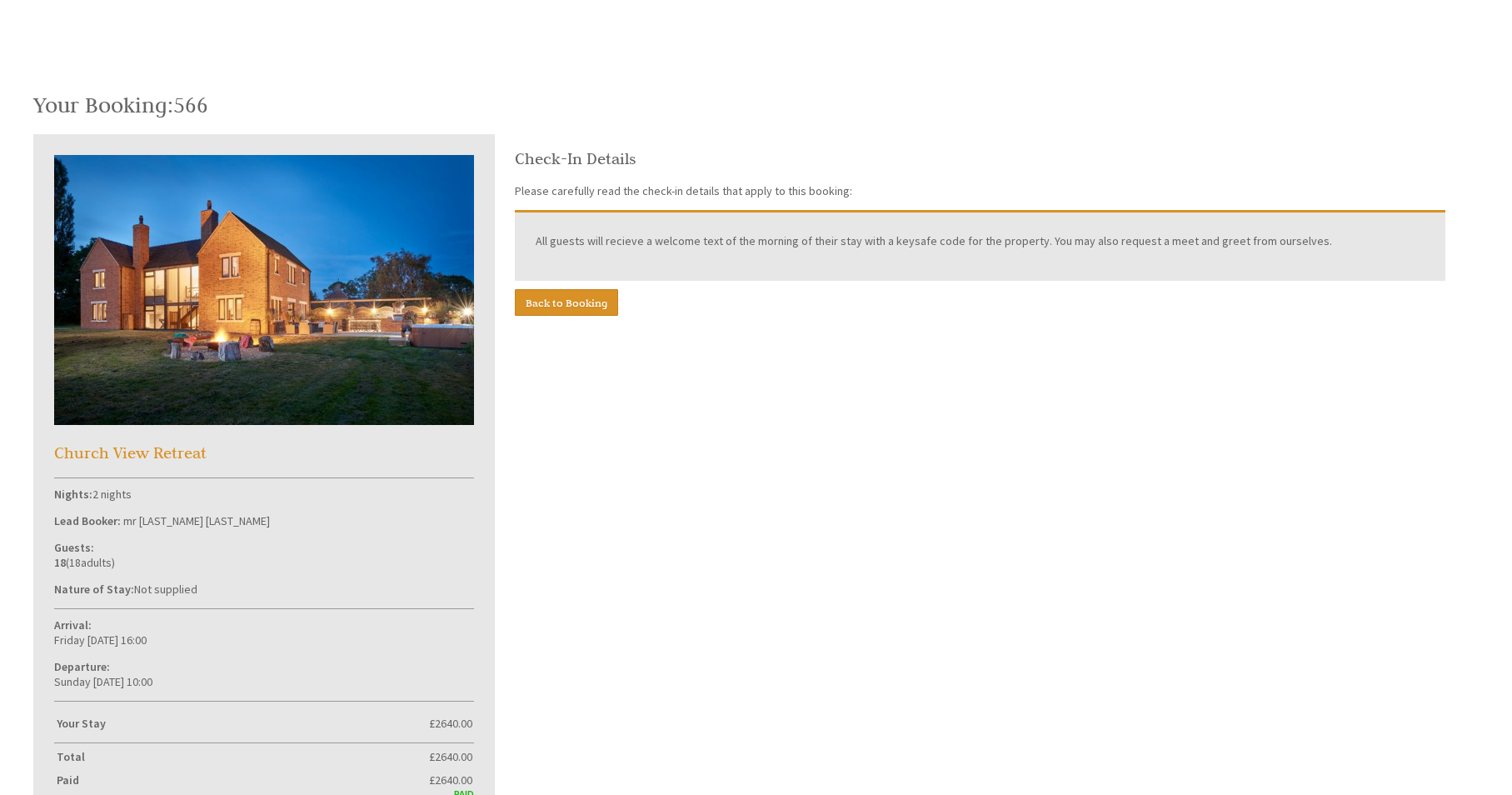 scroll, scrollTop: 622, scrollLeft: 0, axis: vertical 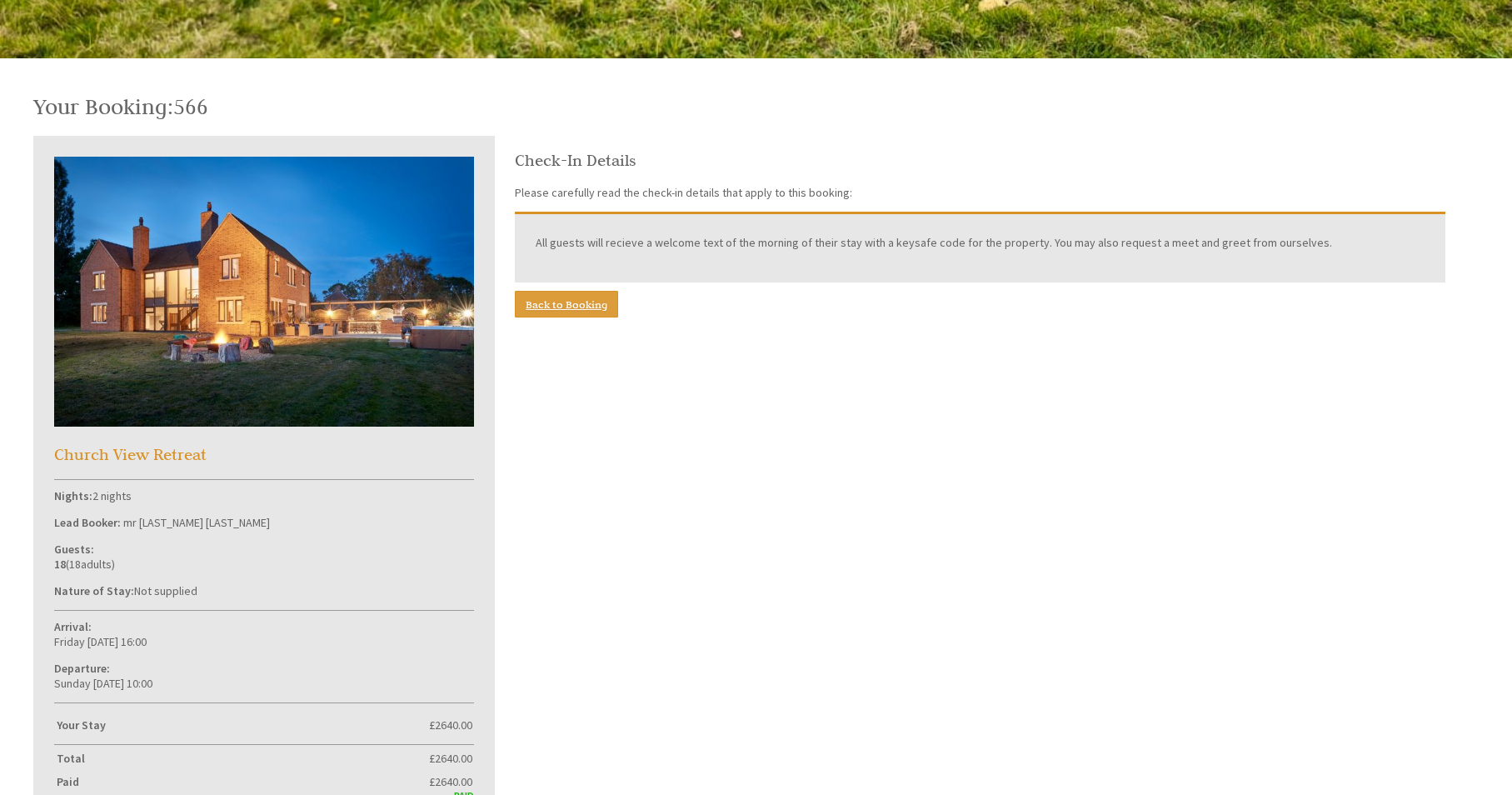 click on "Back to Booking" at bounding box center (566, 304) 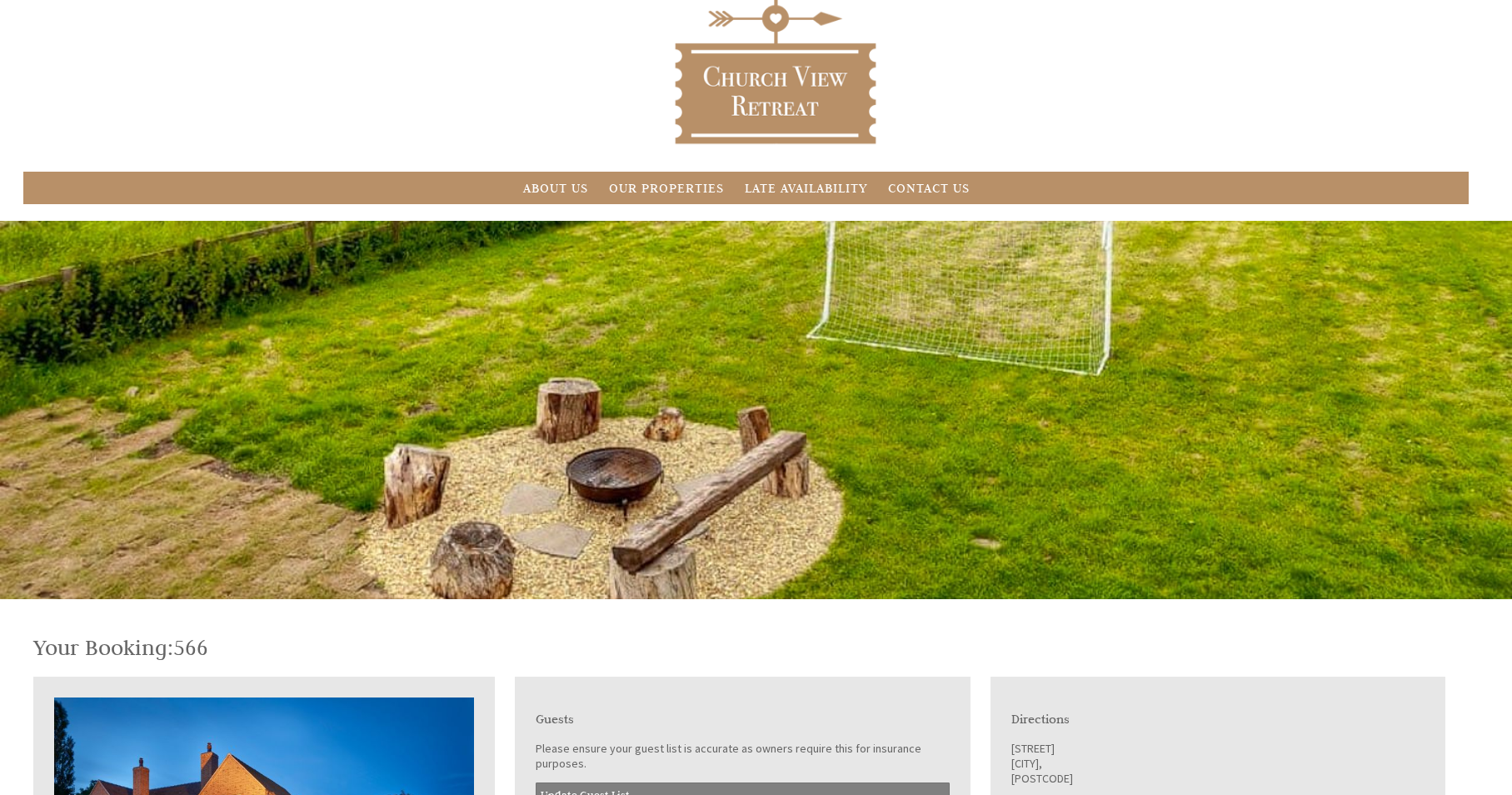 scroll, scrollTop: 0, scrollLeft: 0, axis: both 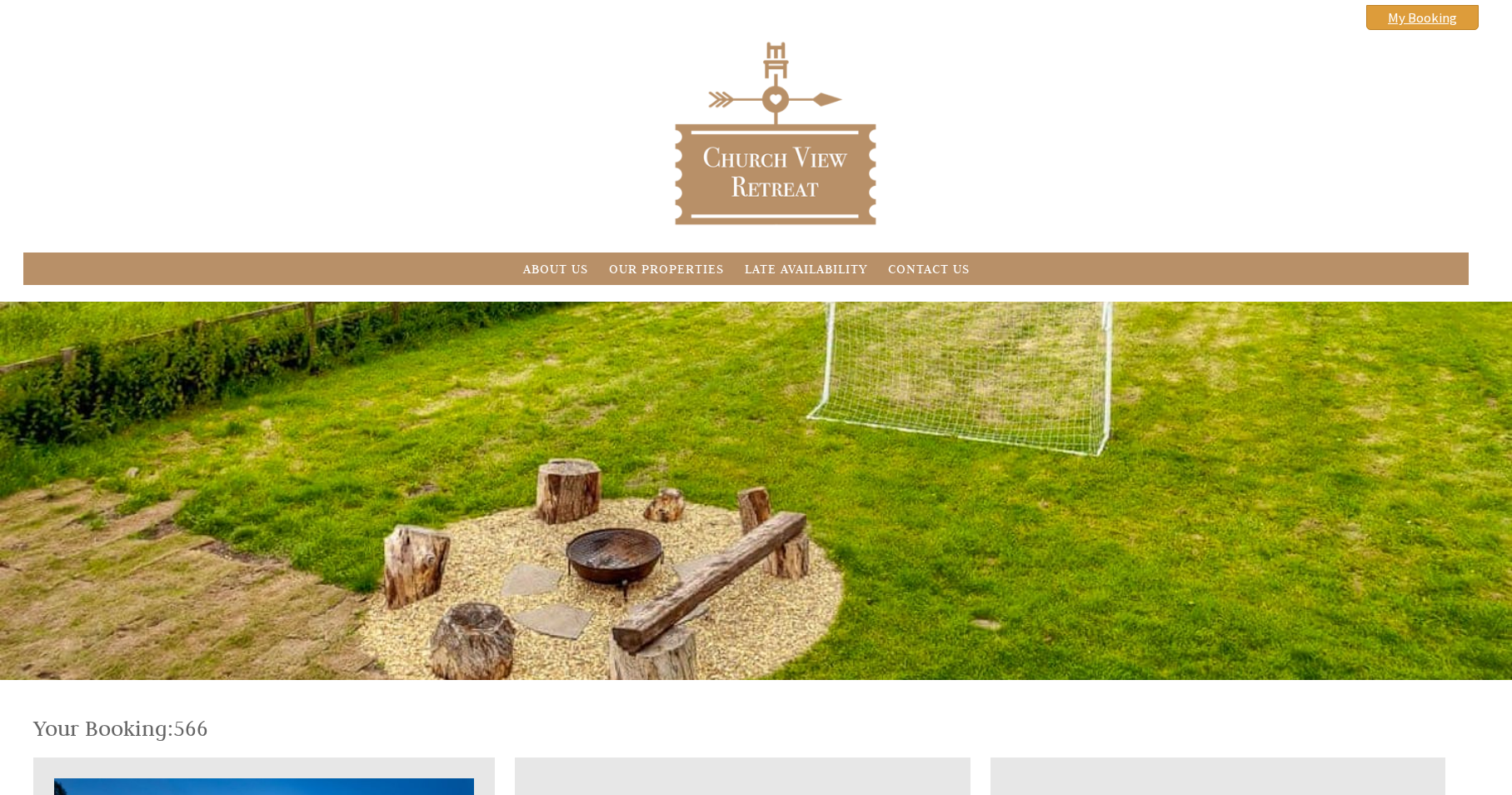 click on "My Booking" at bounding box center [1422, 18] 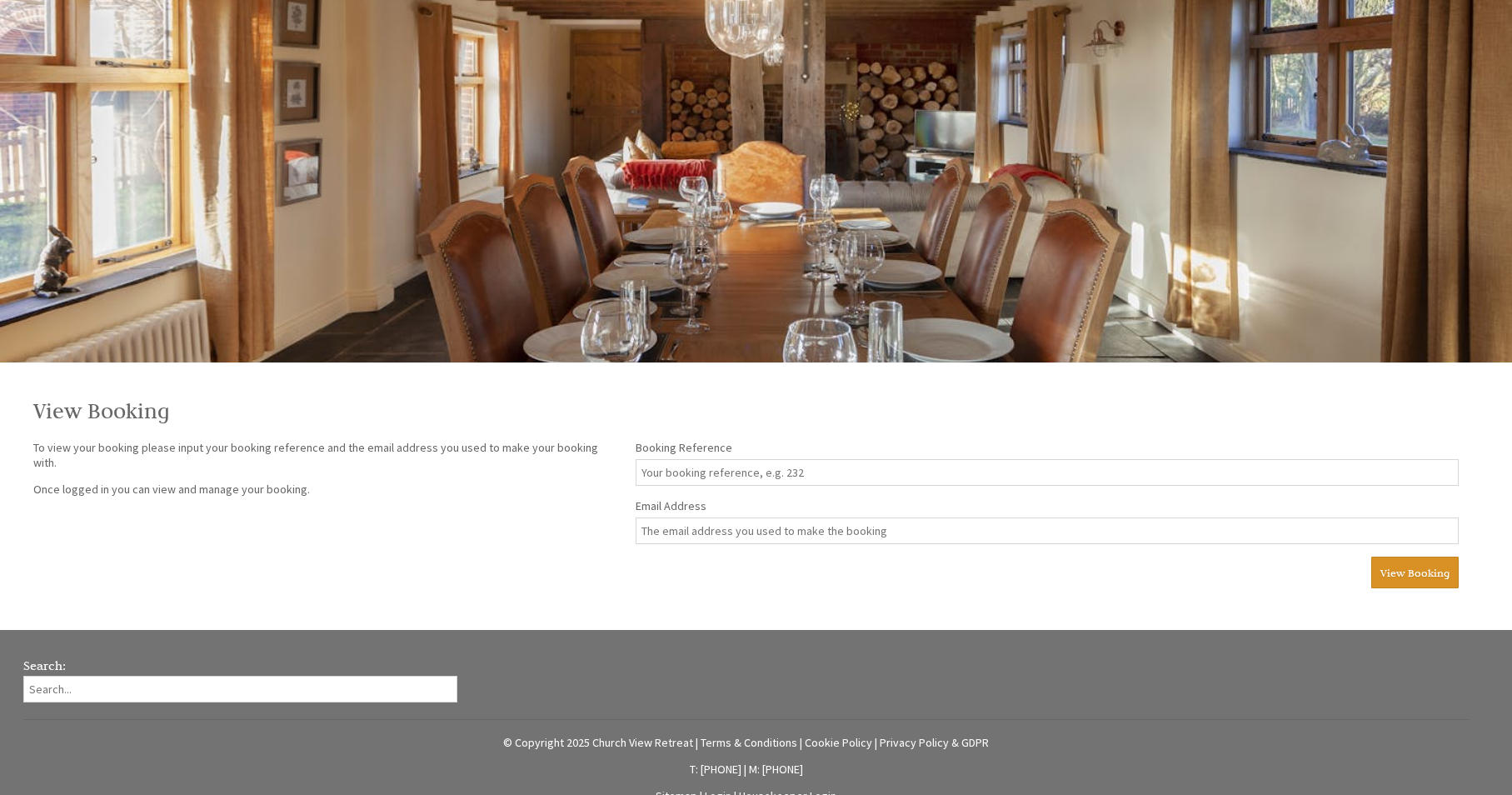 scroll, scrollTop: 0, scrollLeft: 0, axis: both 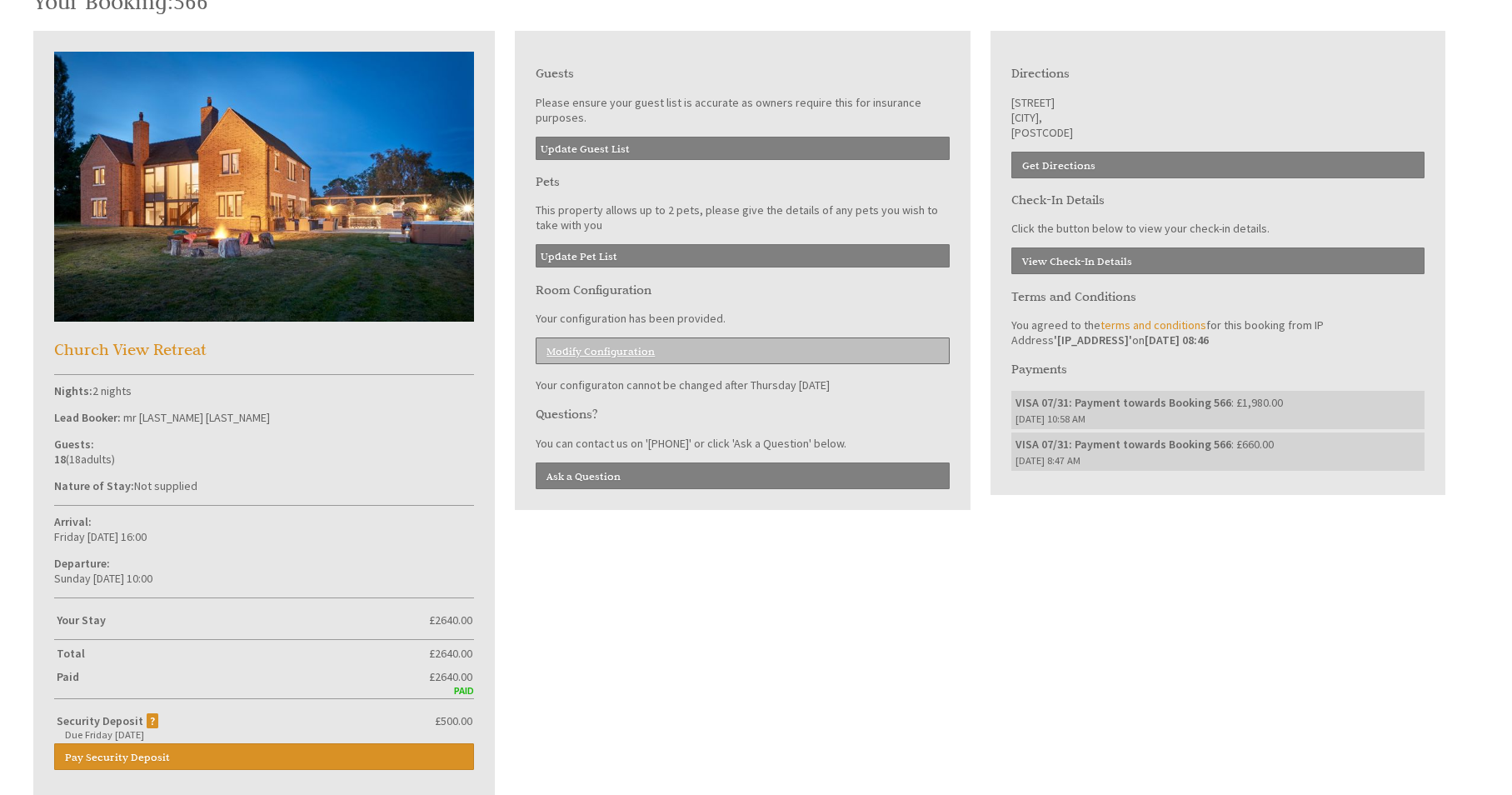 click on "Modify Configuration" at bounding box center (742, 351) 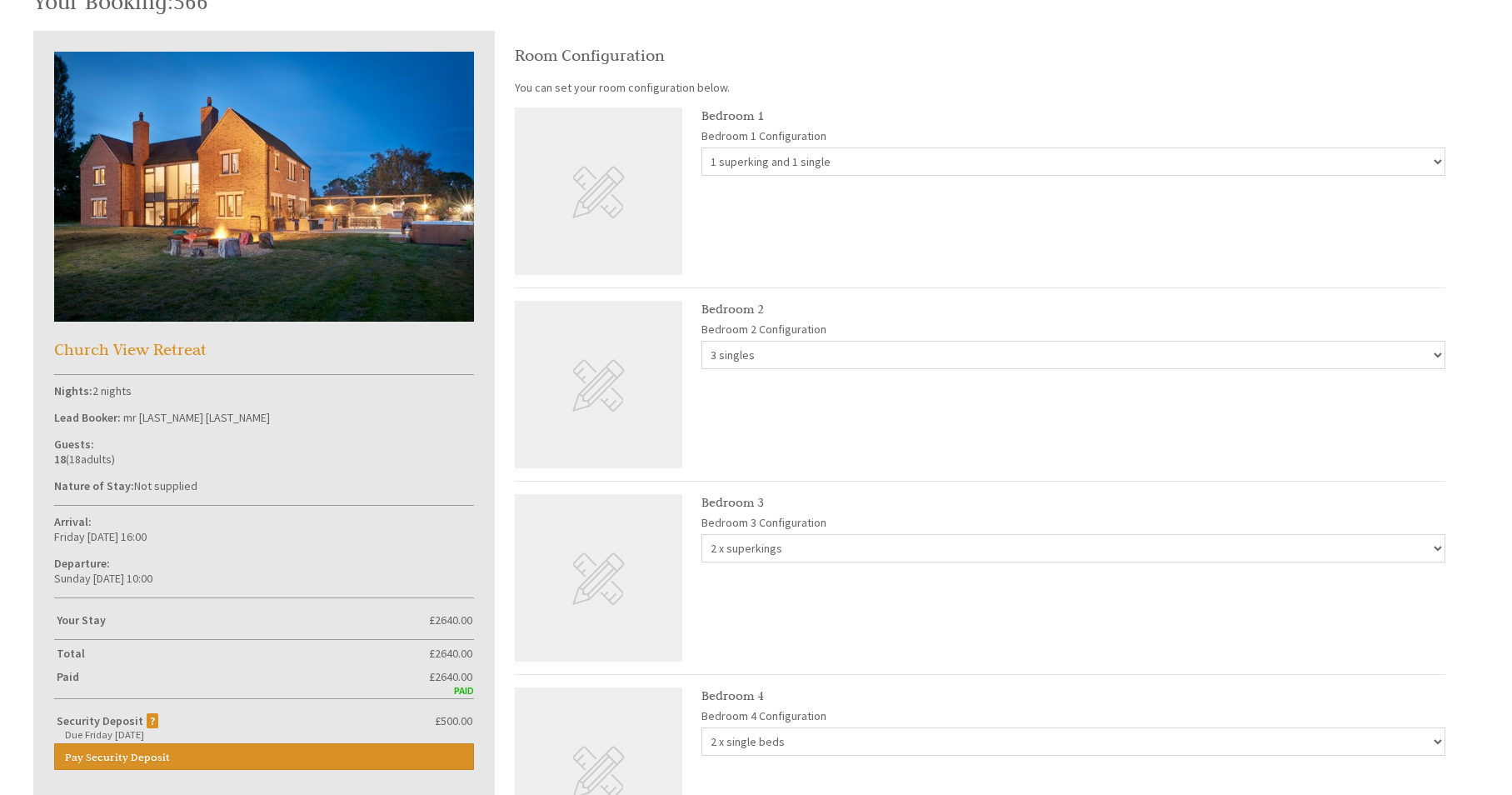 scroll, scrollTop: 699, scrollLeft: 0, axis: vertical 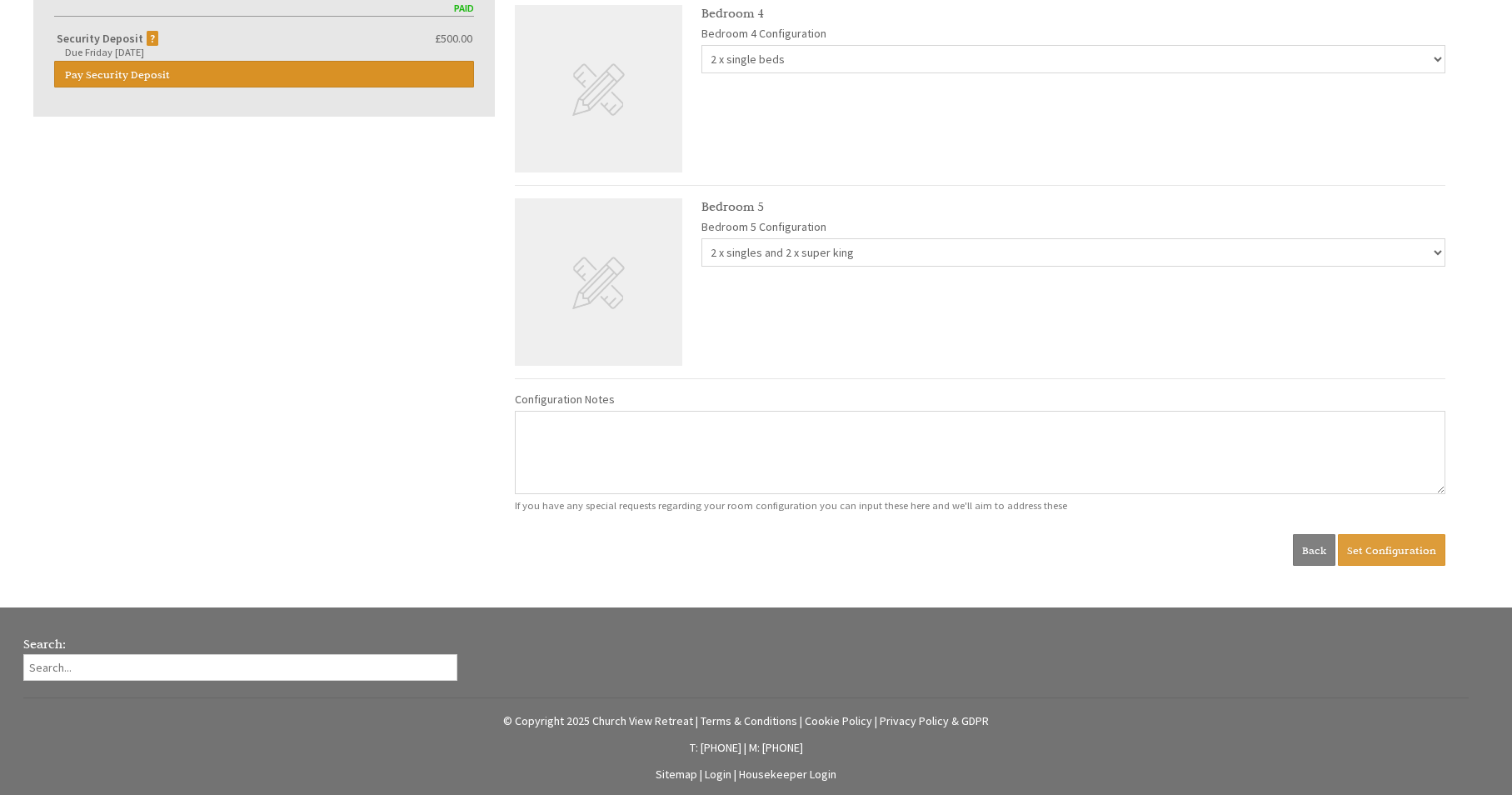 click on "Set Configuration" at bounding box center [1391, 550] 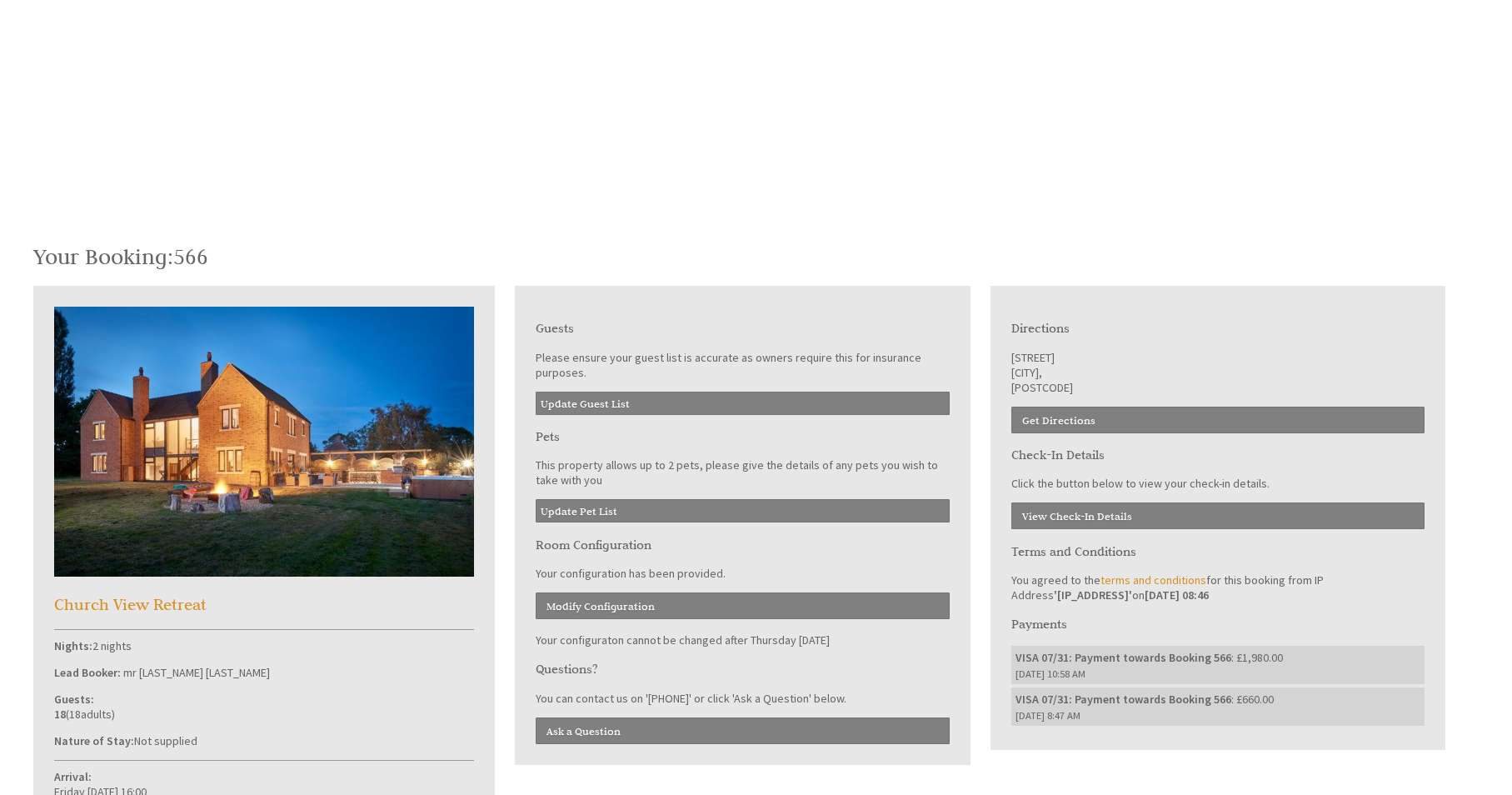 scroll, scrollTop: 600, scrollLeft: 0, axis: vertical 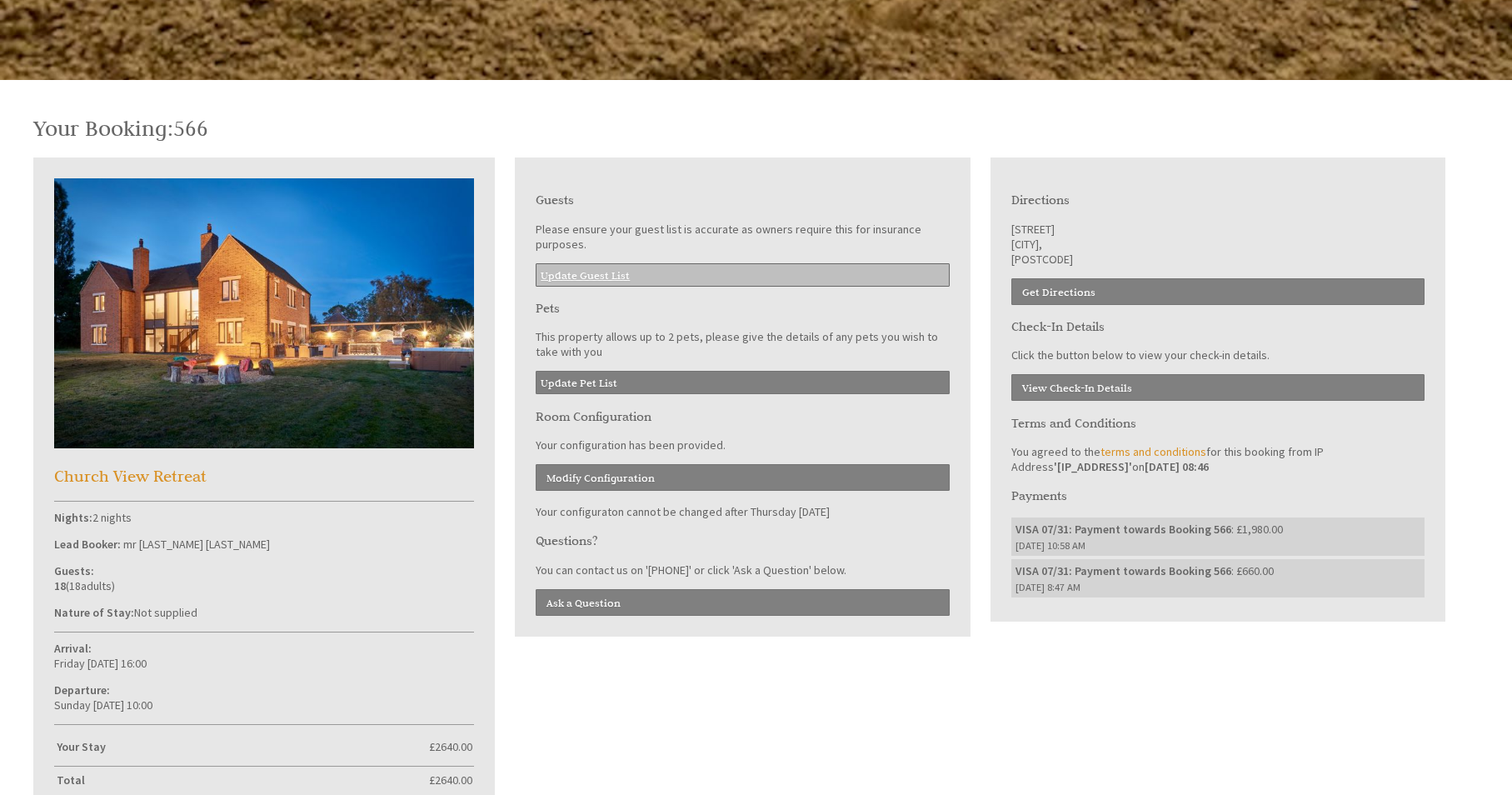 click on "Update Guest List" at bounding box center [742, 275] 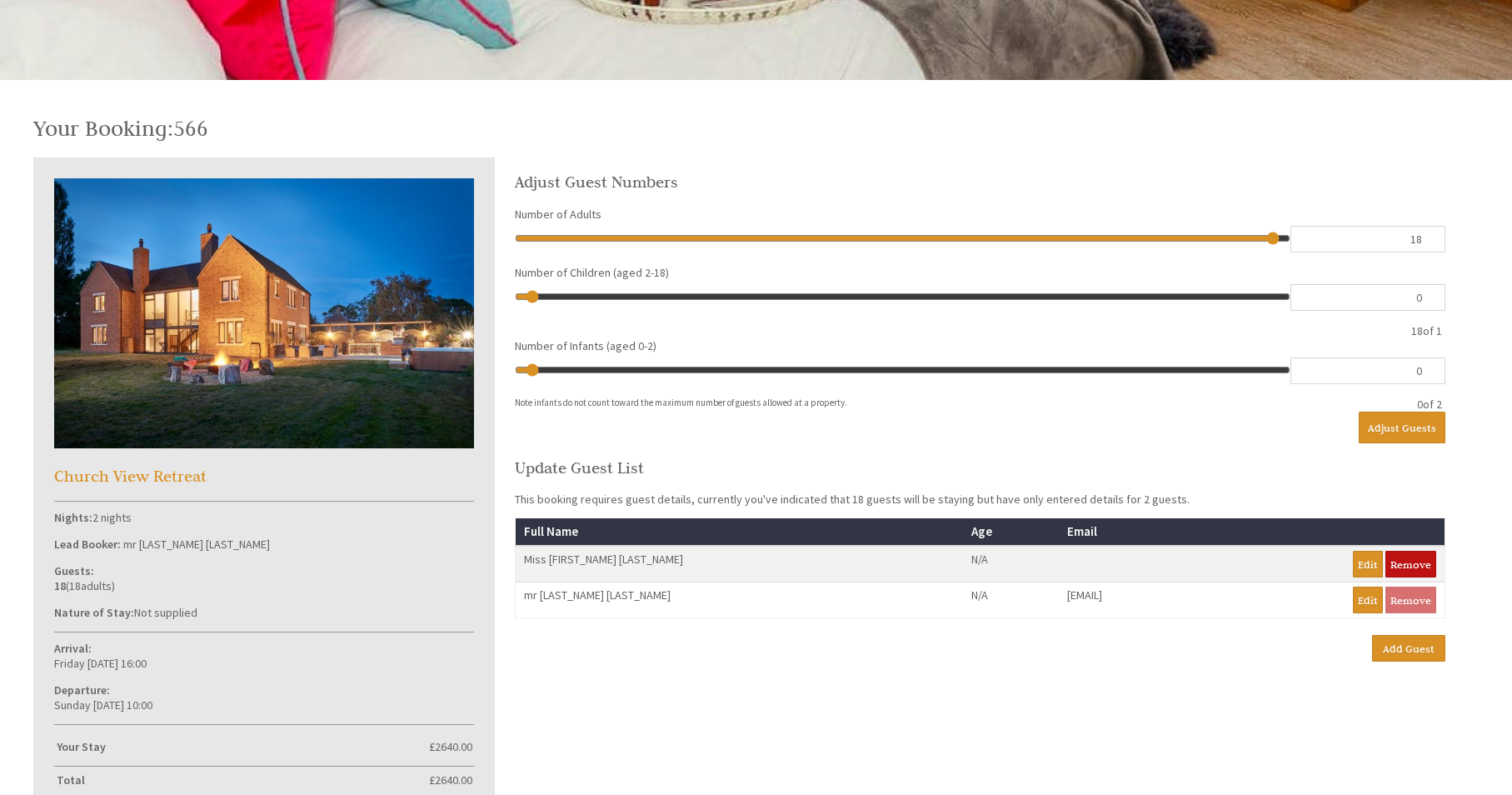 scroll, scrollTop: 699, scrollLeft: 0, axis: vertical 